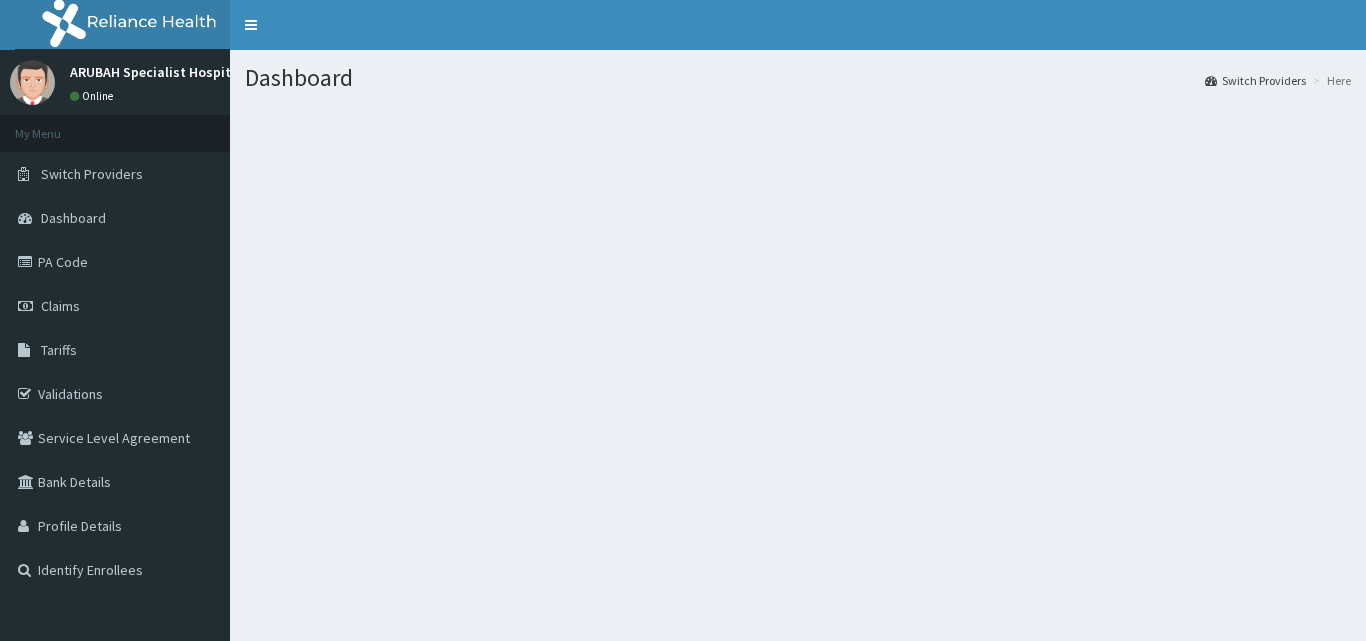 scroll, scrollTop: 0, scrollLeft: 0, axis: both 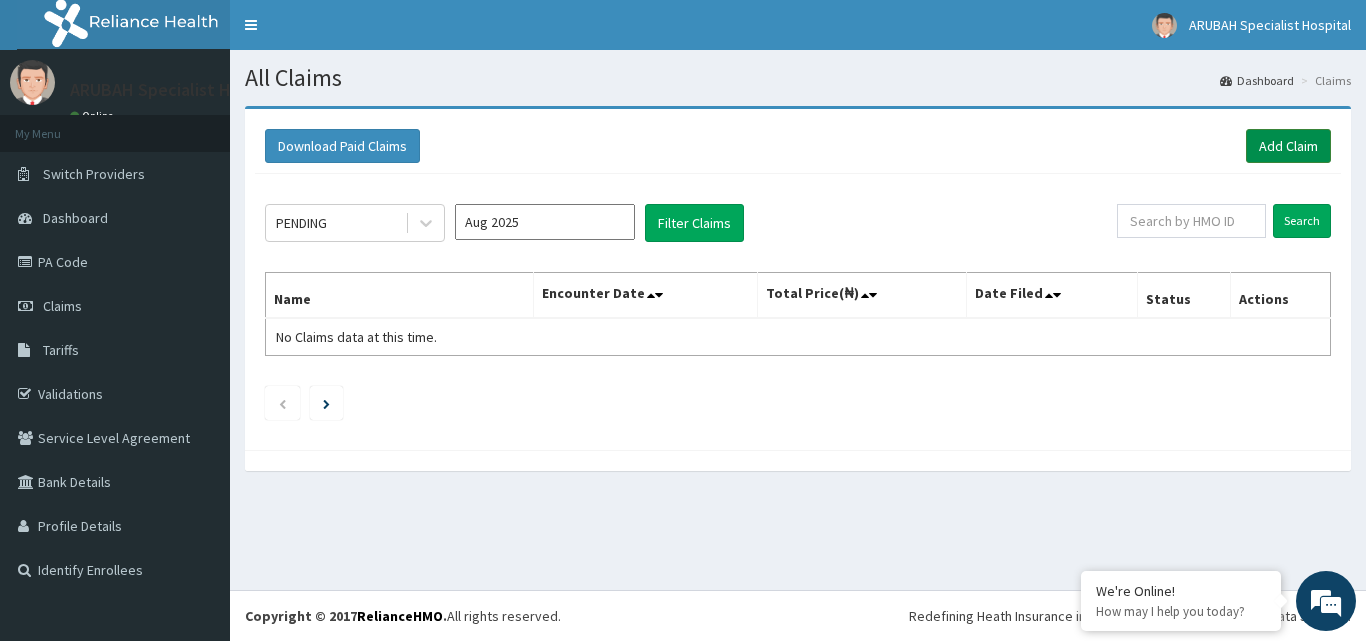 drag, startPoint x: 1288, startPoint y: 141, endPoint x: 1253, endPoint y: 132, distance: 36.138622 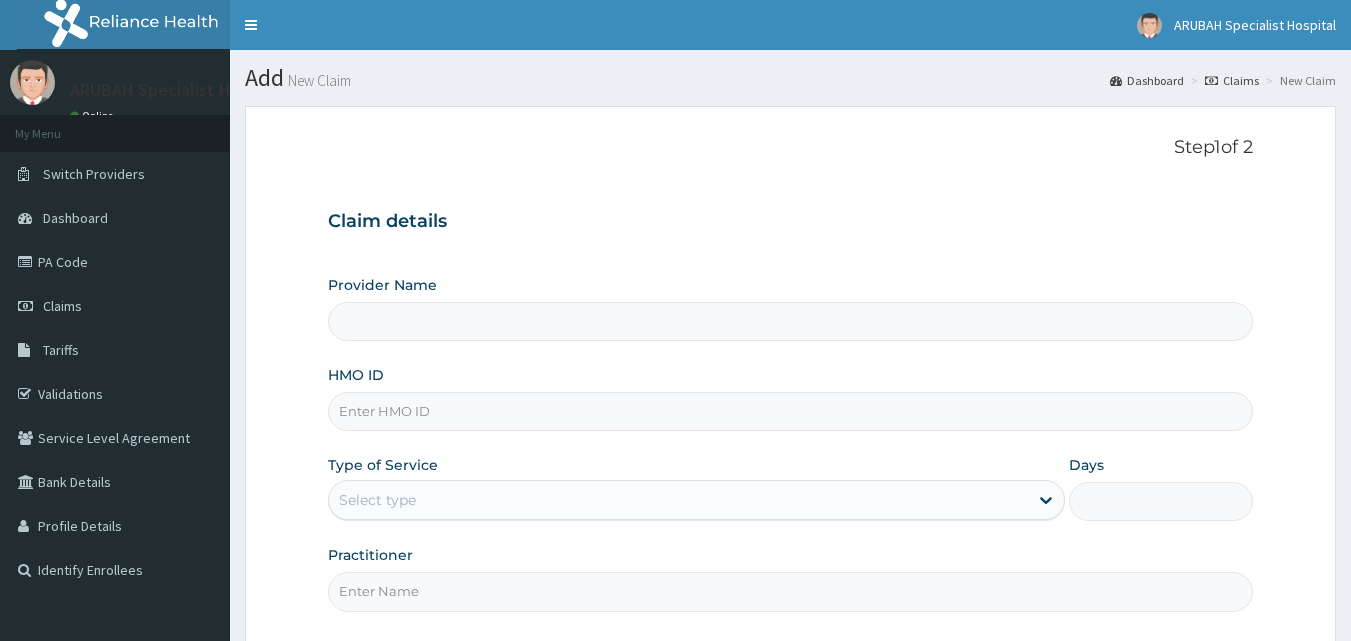 scroll, scrollTop: 0, scrollLeft: 0, axis: both 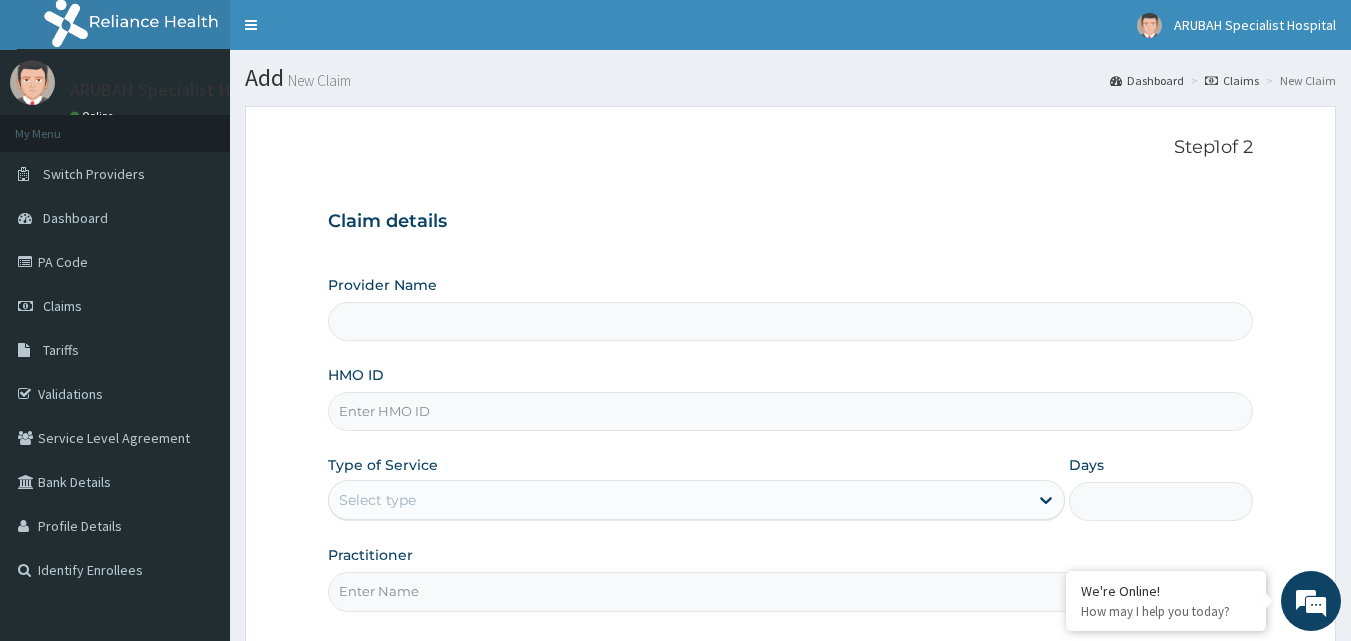 click on "Provider Name" at bounding box center (791, 321) 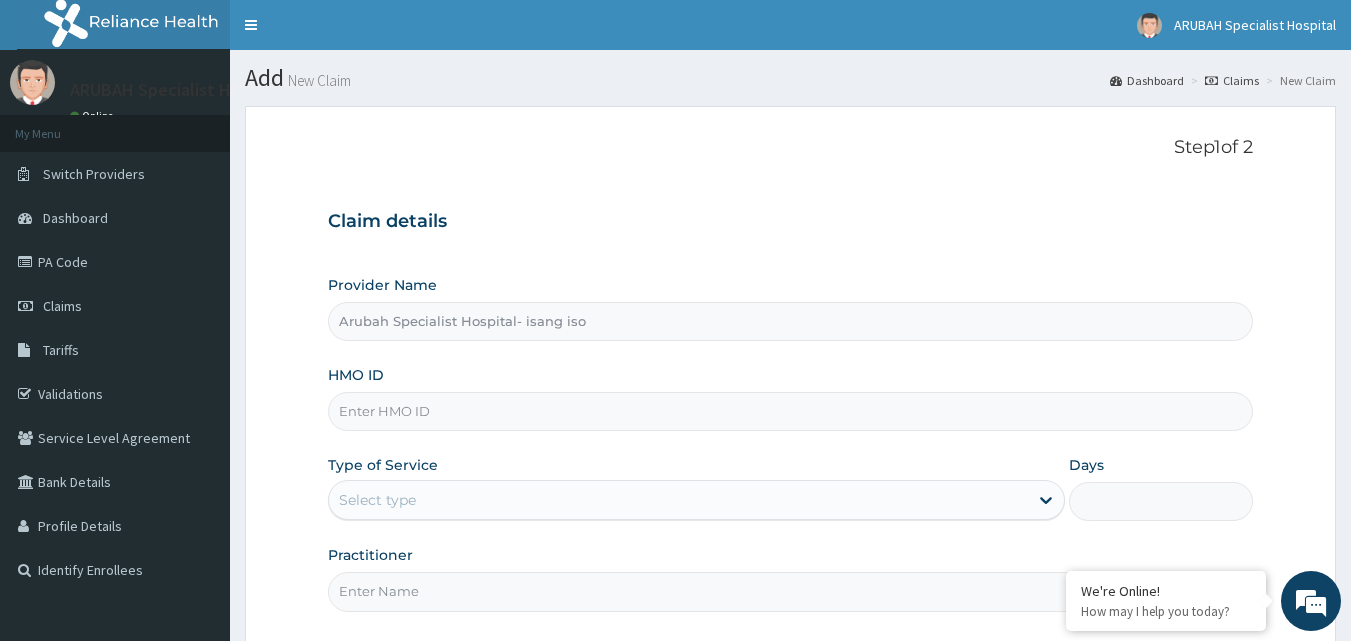 click on "HMO ID" at bounding box center [791, 411] 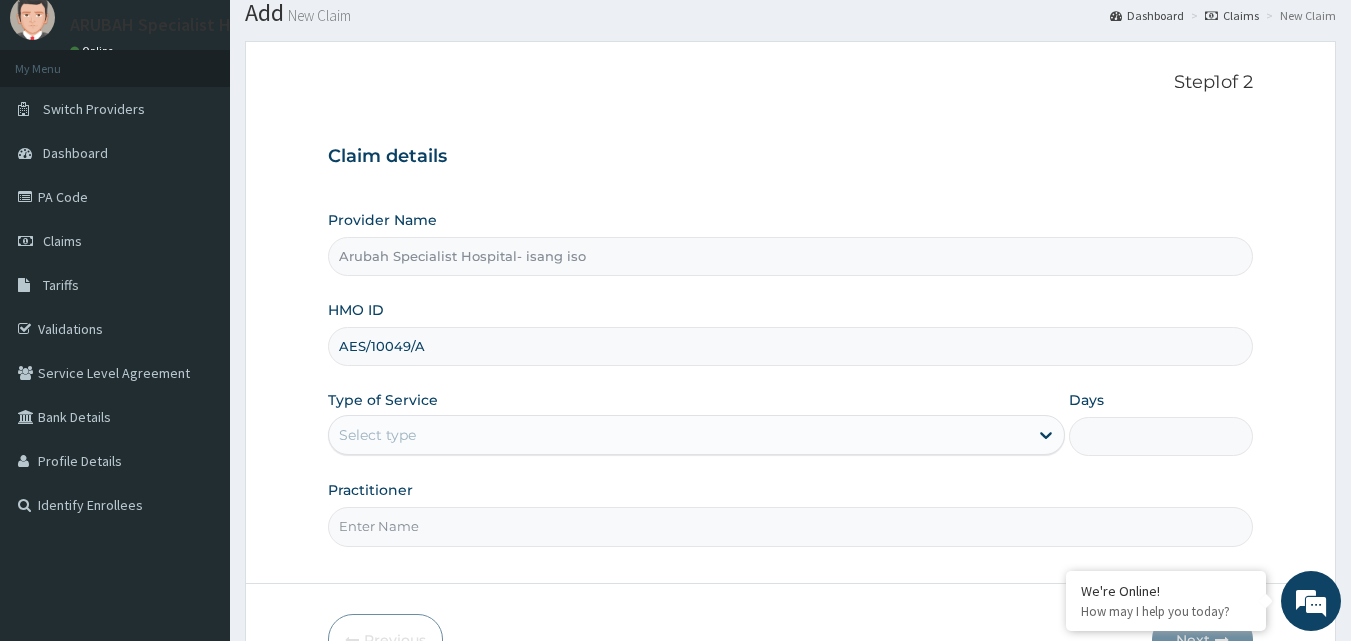 scroll, scrollTop: 100, scrollLeft: 0, axis: vertical 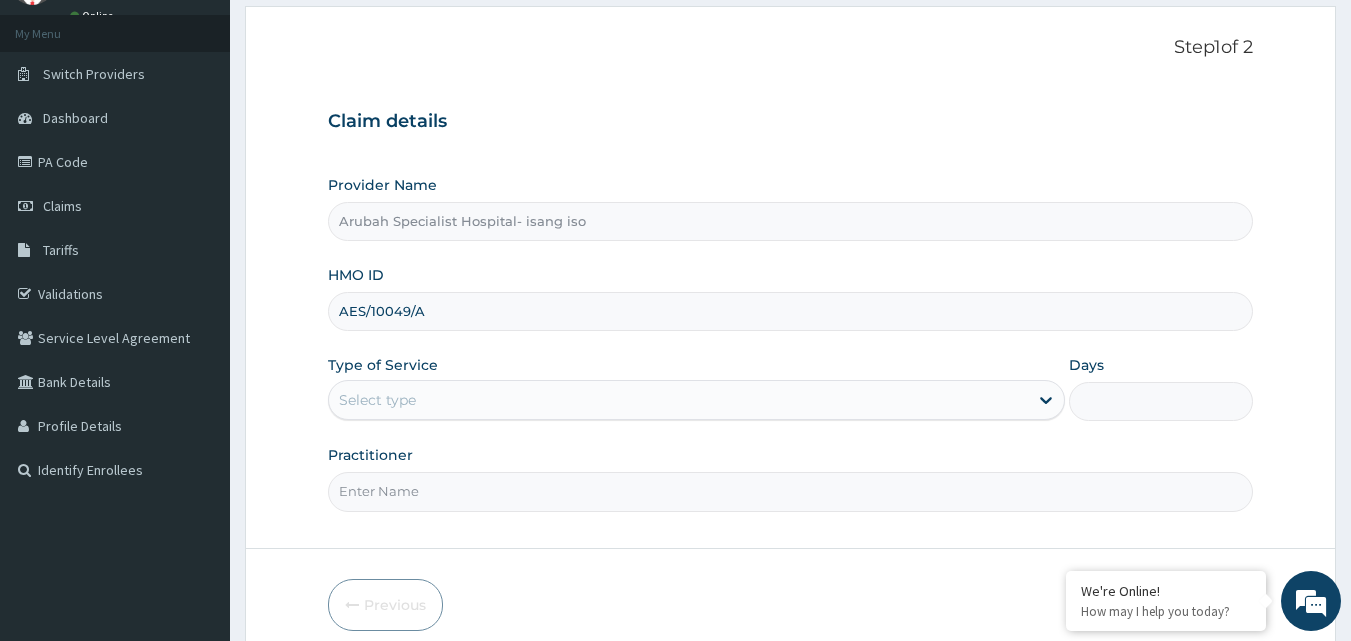 type on "AES/10049/A" 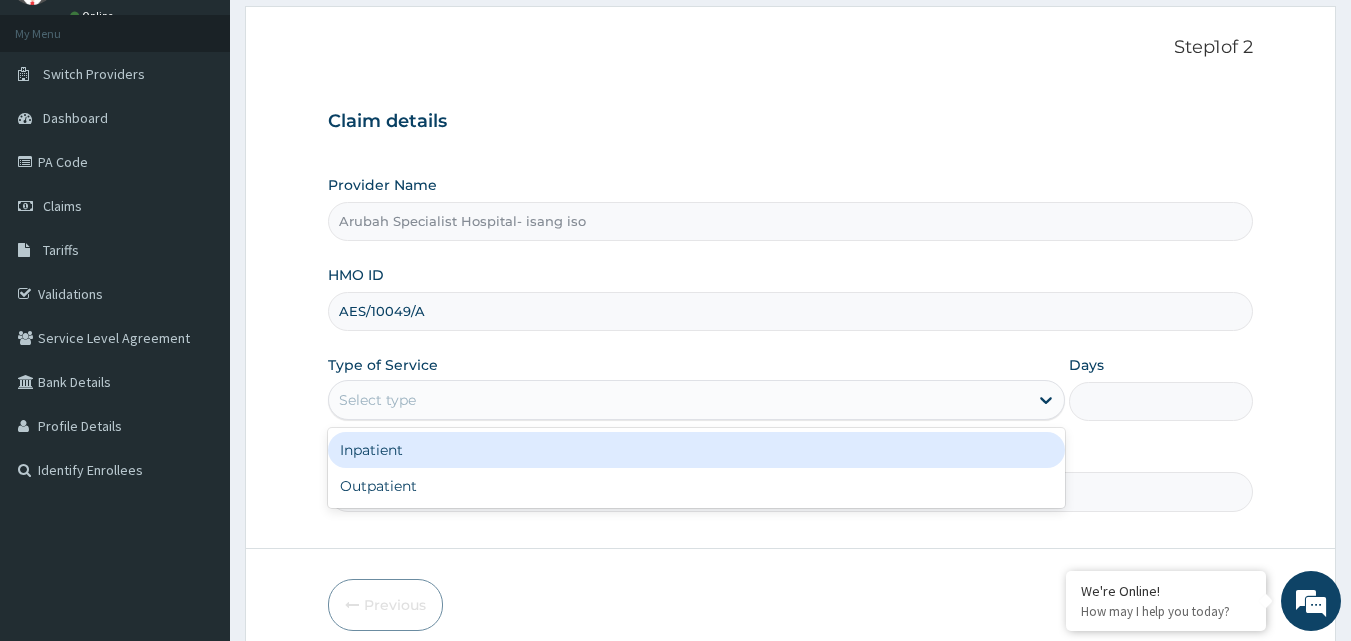 click on "Select type" at bounding box center [678, 400] 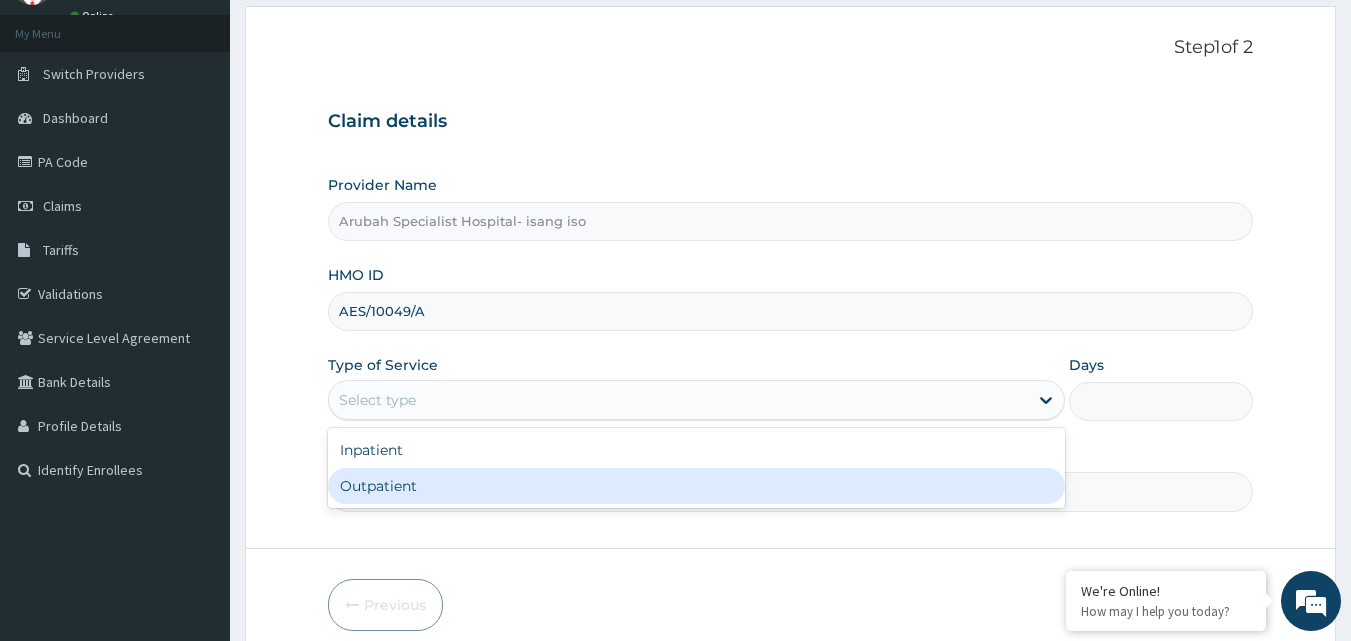 drag, startPoint x: 369, startPoint y: 452, endPoint x: 373, endPoint y: 477, distance: 25.317978 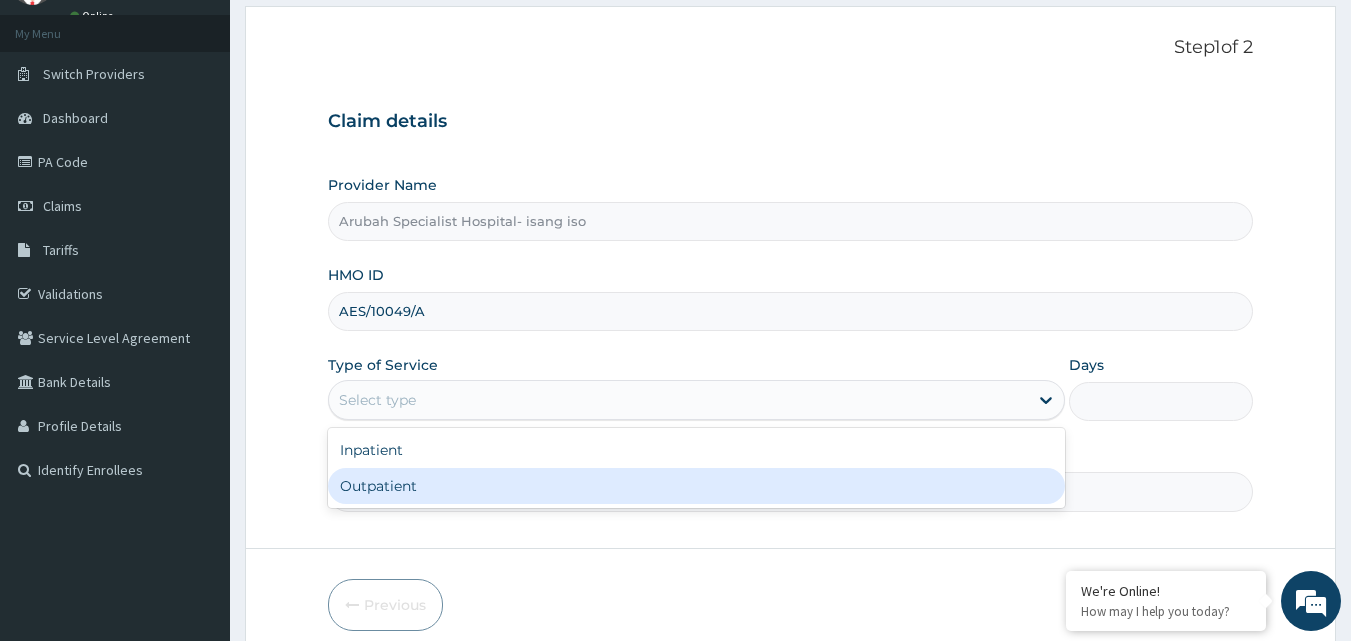 click on "Outpatient" at bounding box center (696, 486) 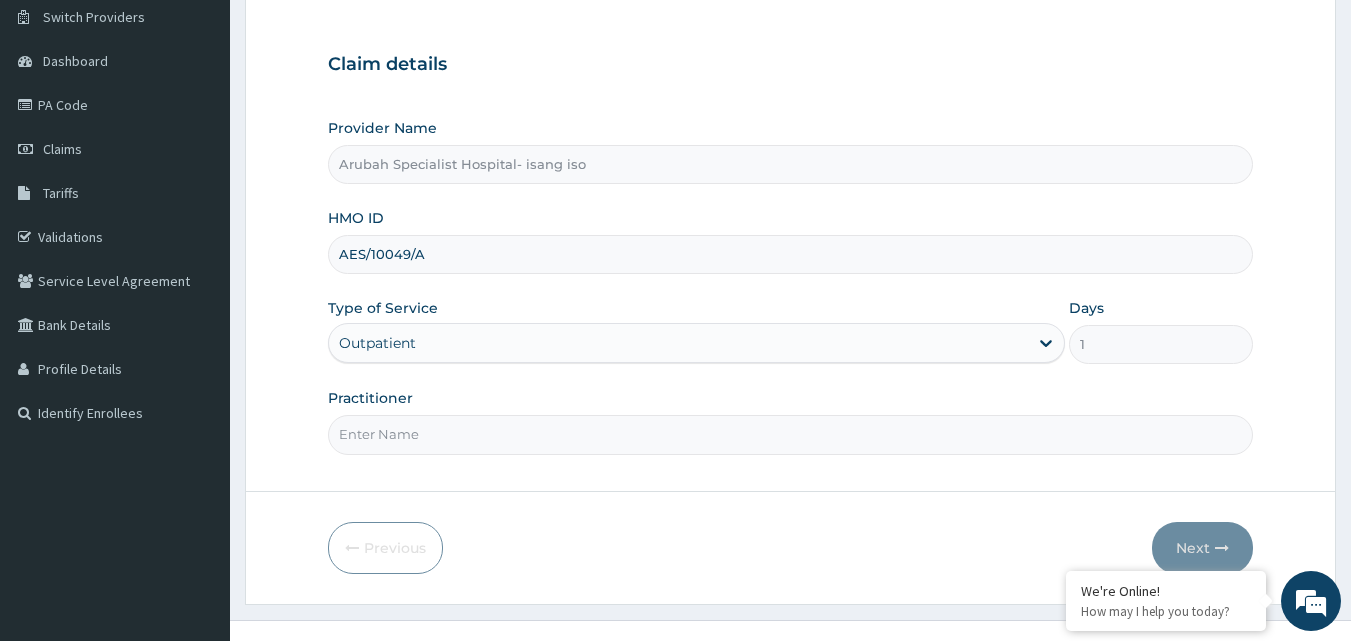scroll, scrollTop: 187, scrollLeft: 0, axis: vertical 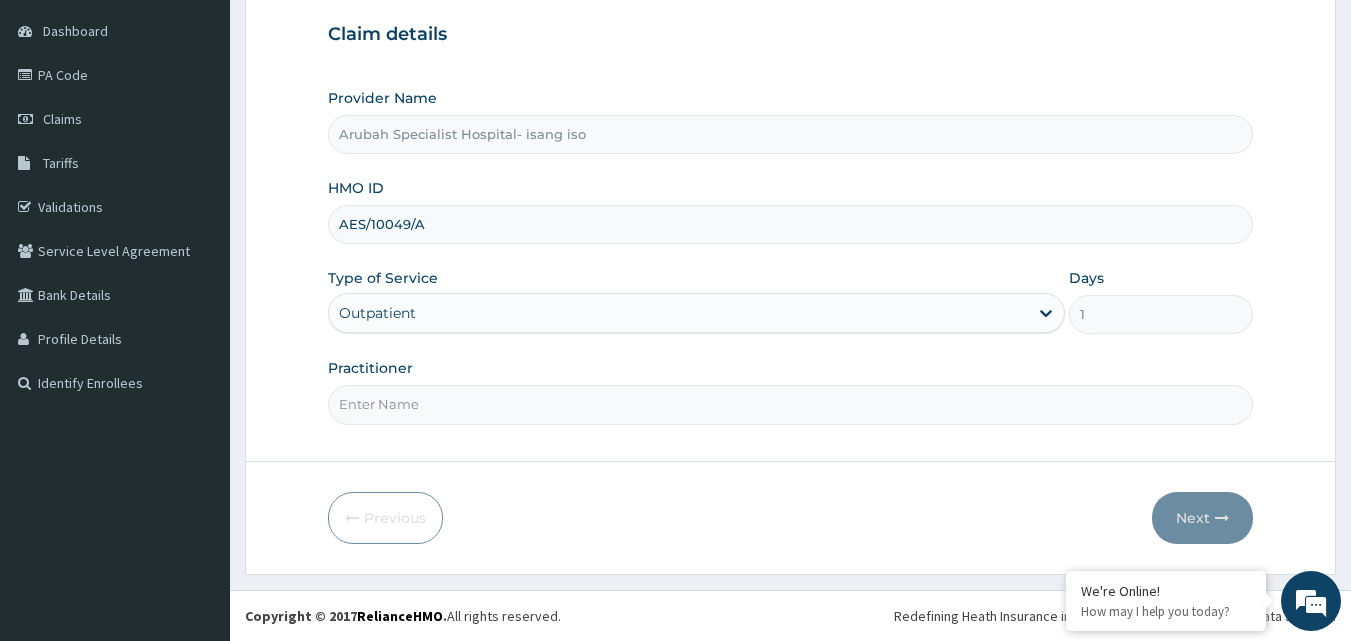 click on "Practitioner" at bounding box center (791, 404) 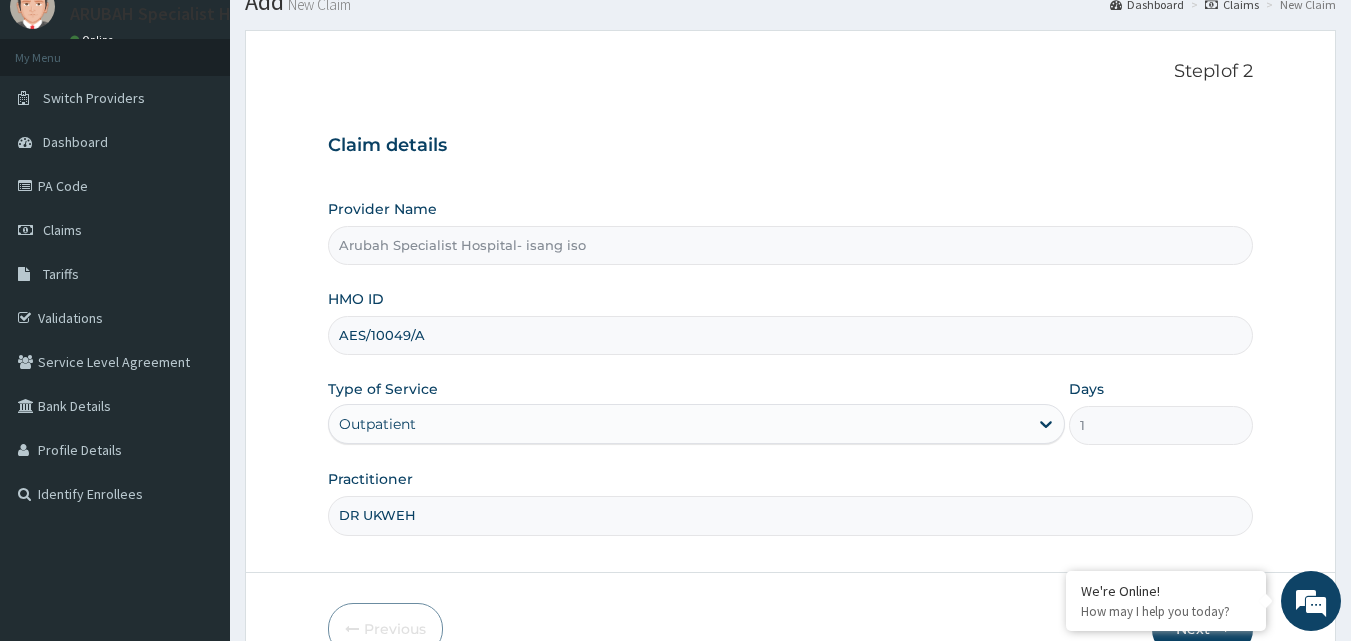 scroll, scrollTop: 187, scrollLeft: 0, axis: vertical 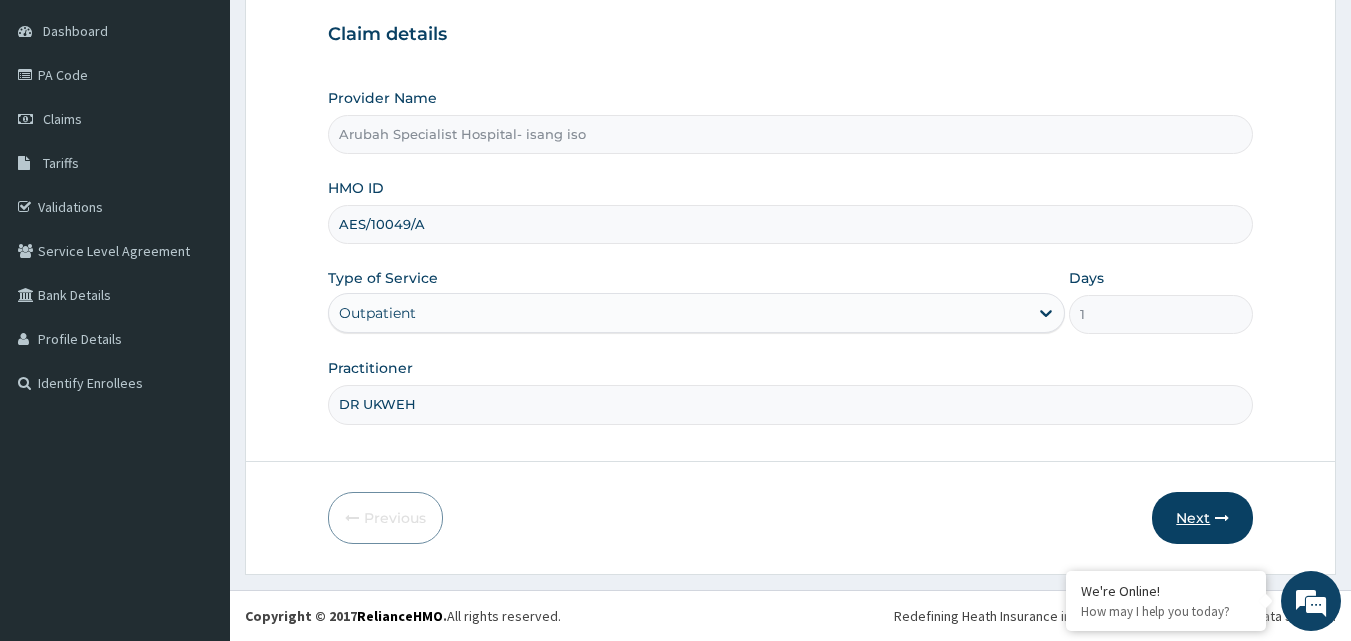 type on "DR UKWEH" 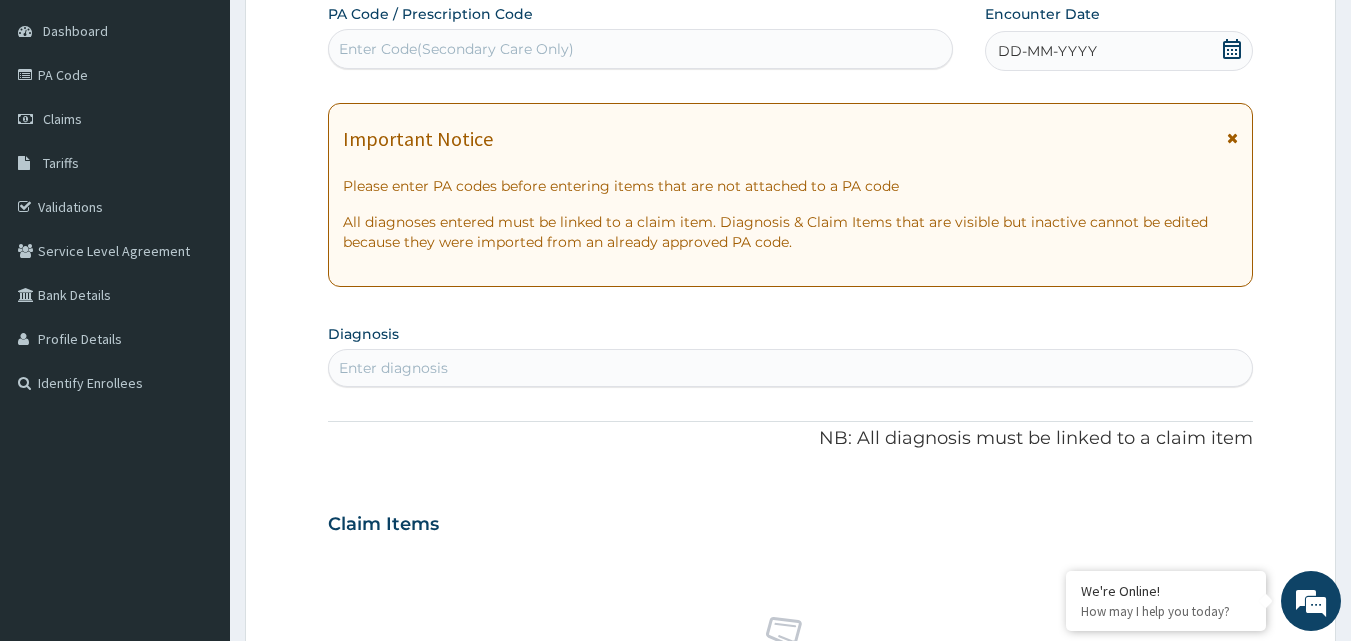 click on "Enter diagnosis" at bounding box center [393, 368] 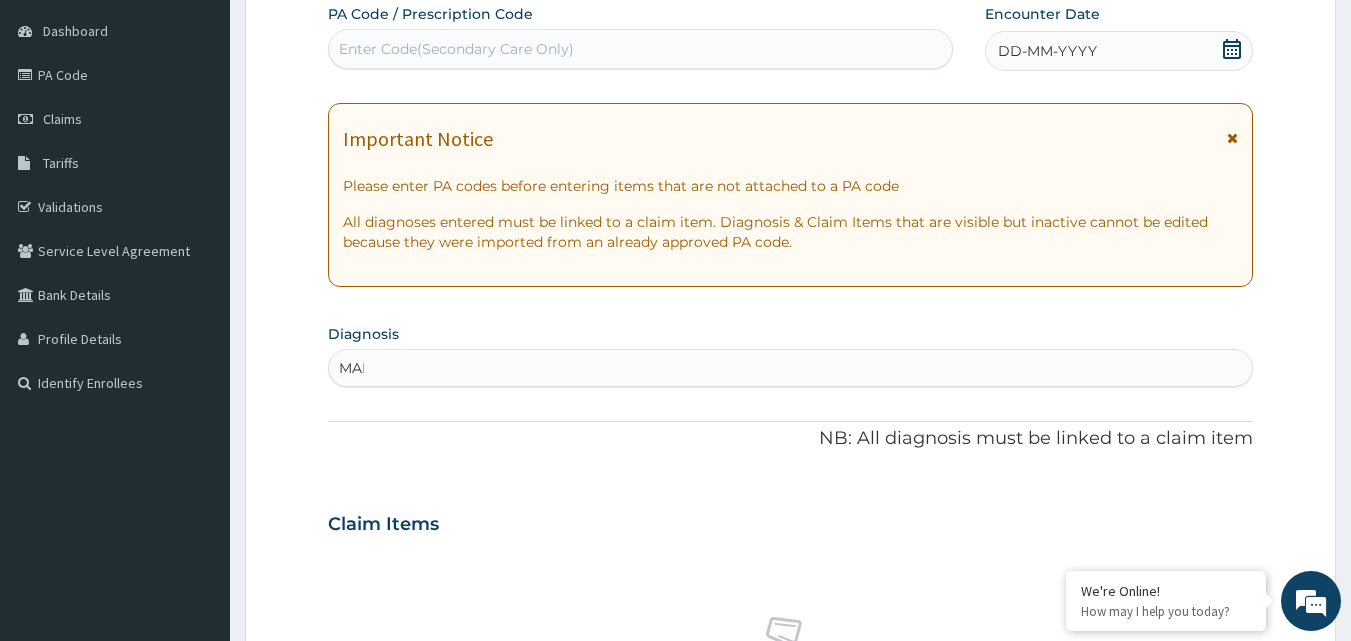 type on "MALA" 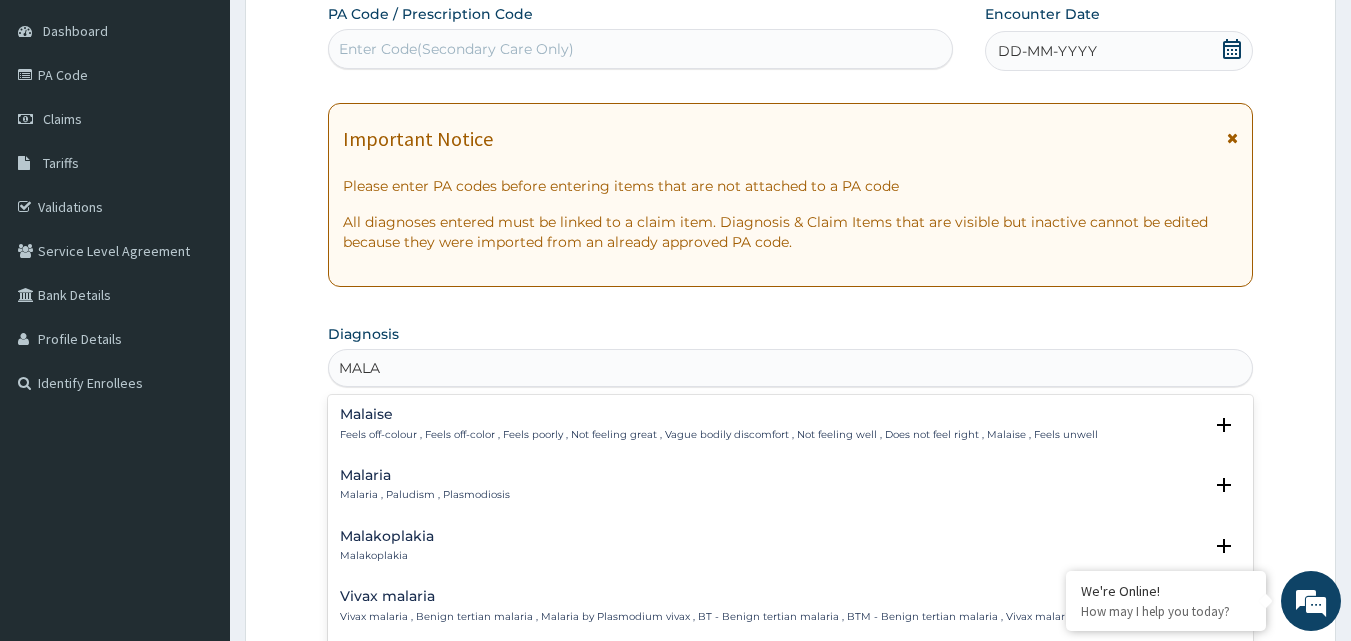 click on "Malaria , Paludism , Plasmodiosis" at bounding box center [425, 495] 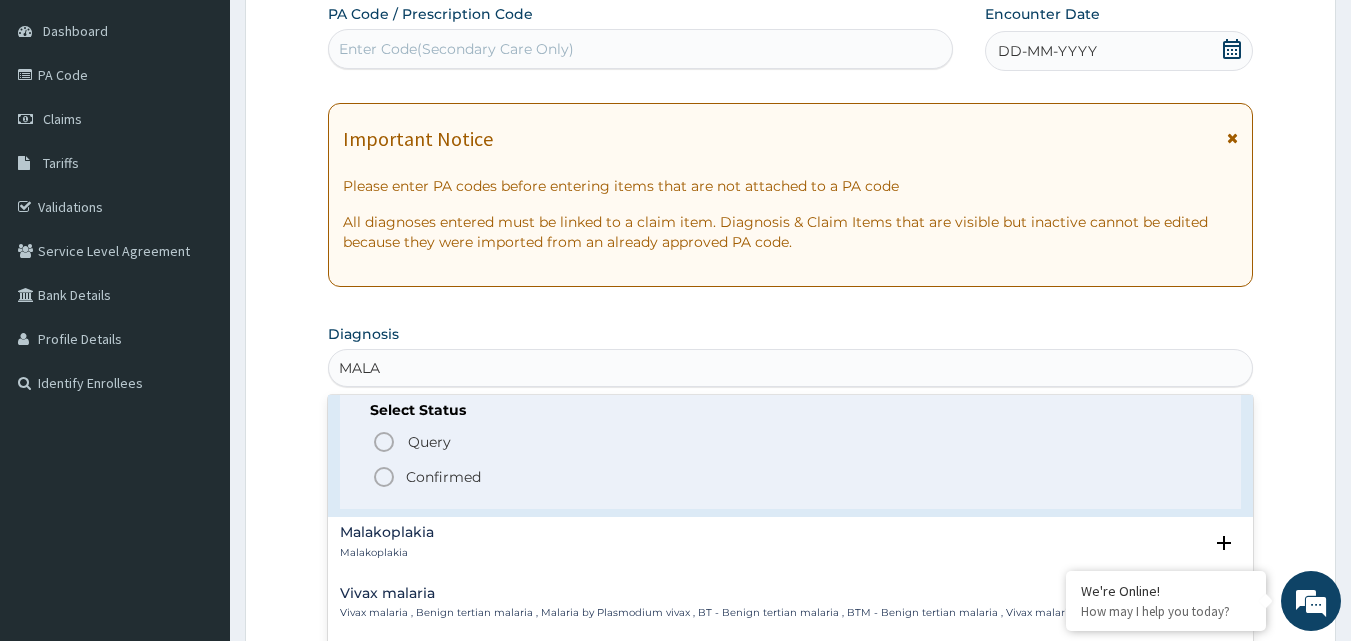 scroll, scrollTop: 0, scrollLeft: 0, axis: both 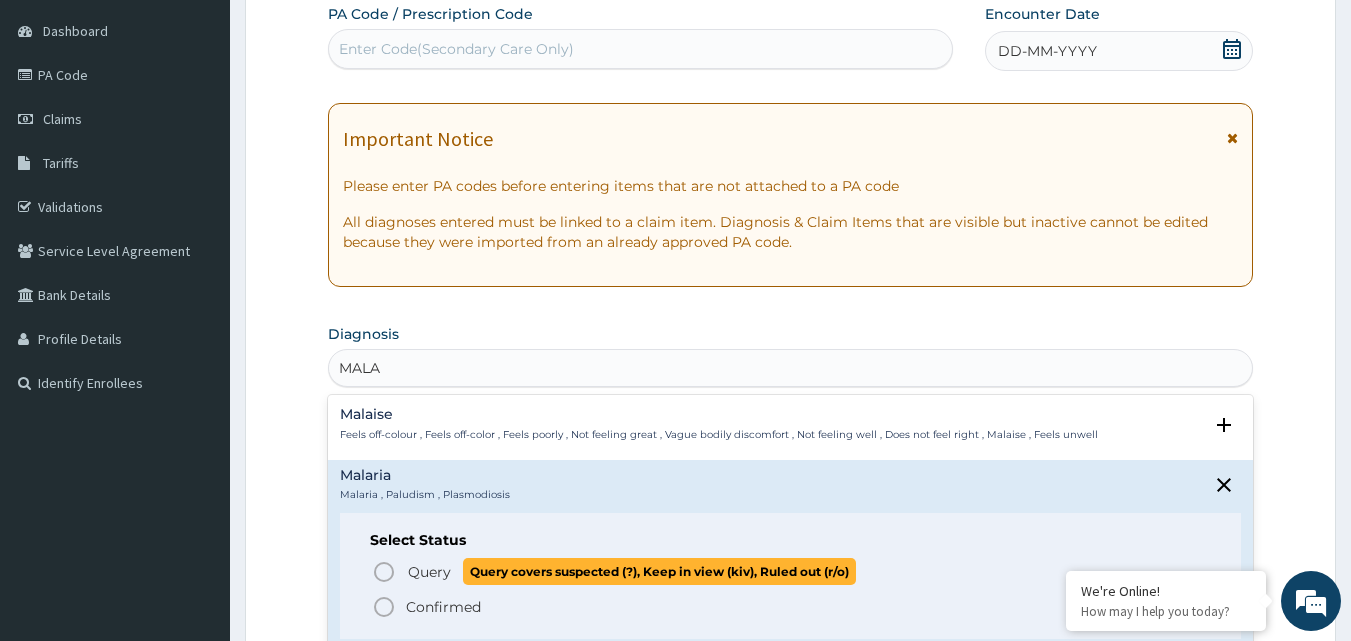 click 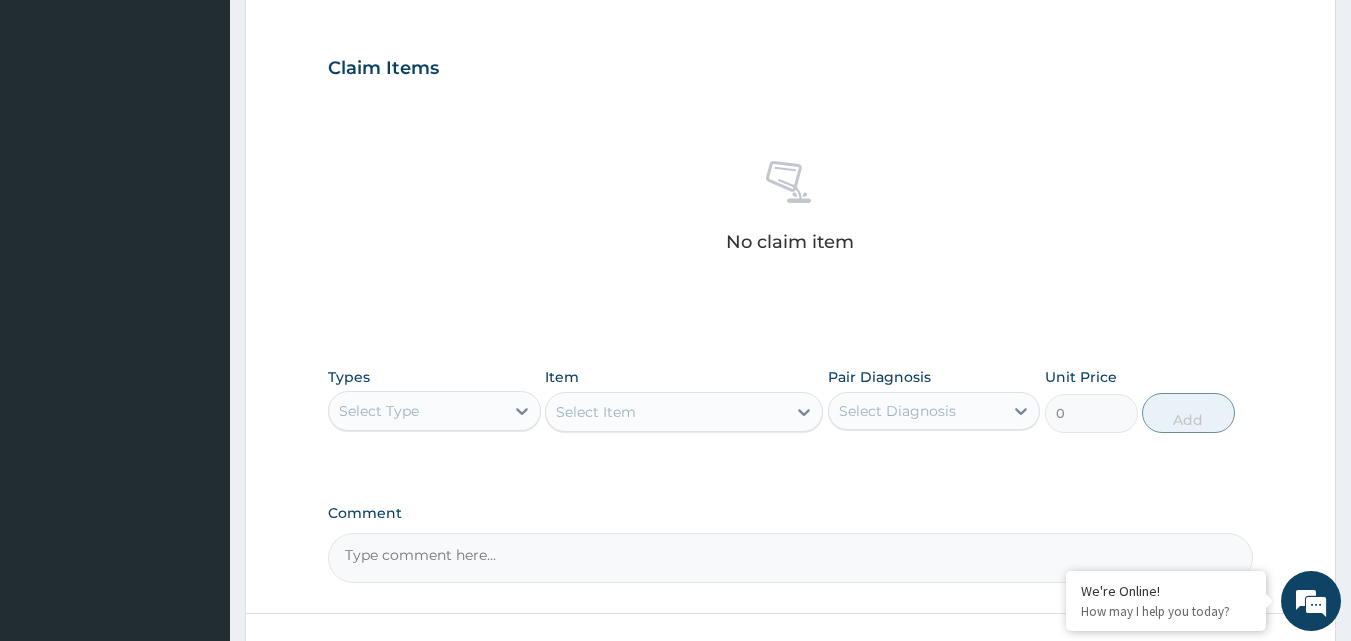 scroll, scrollTop: 687, scrollLeft: 0, axis: vertical 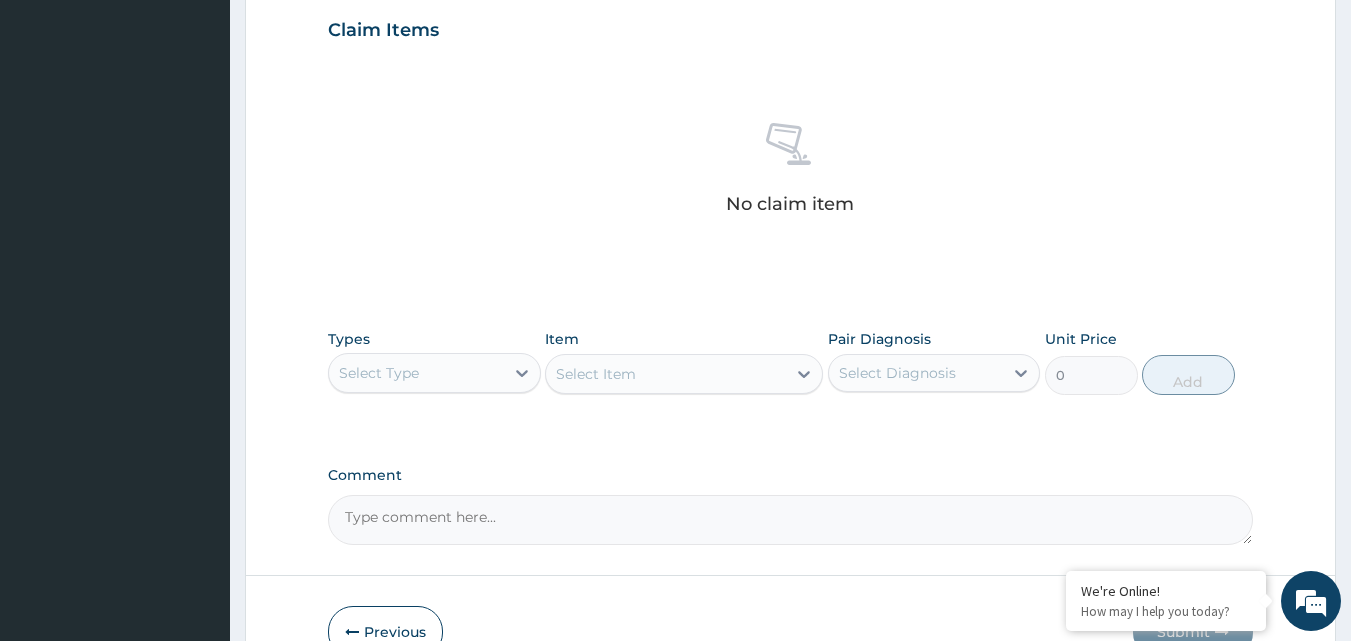 click on "Select Type" at bounding box center (379, 373) 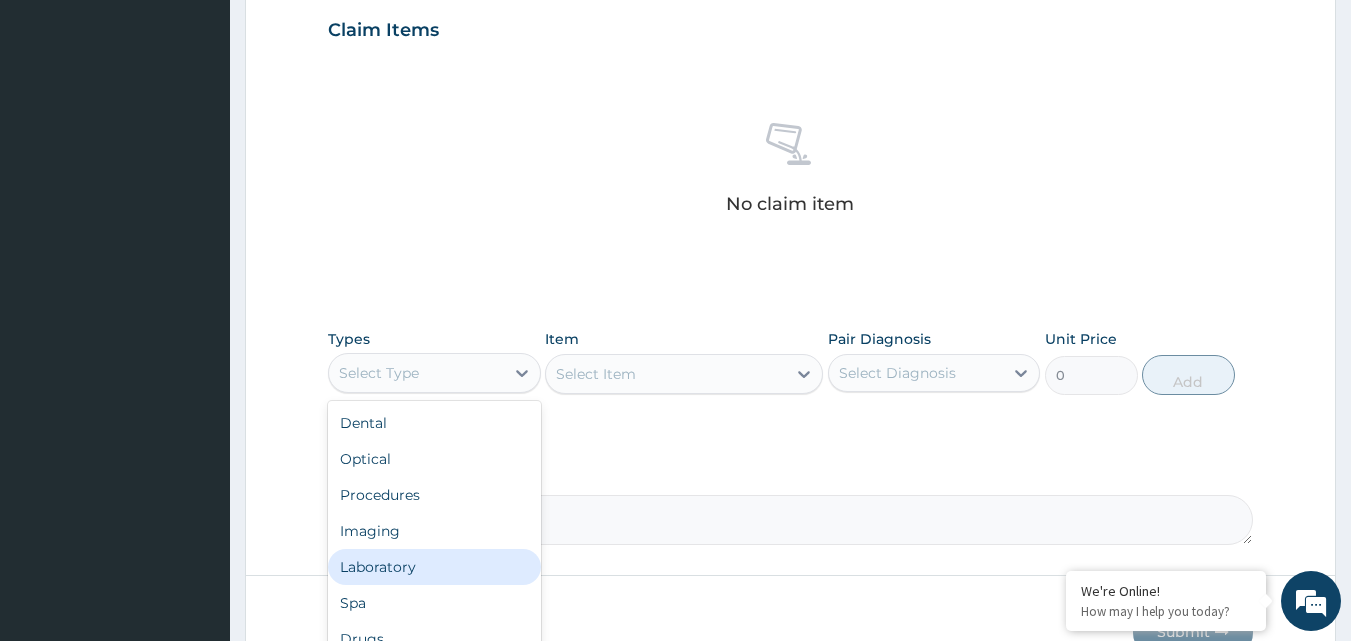 click on "Laboratory" at bounding box center [434, 567] 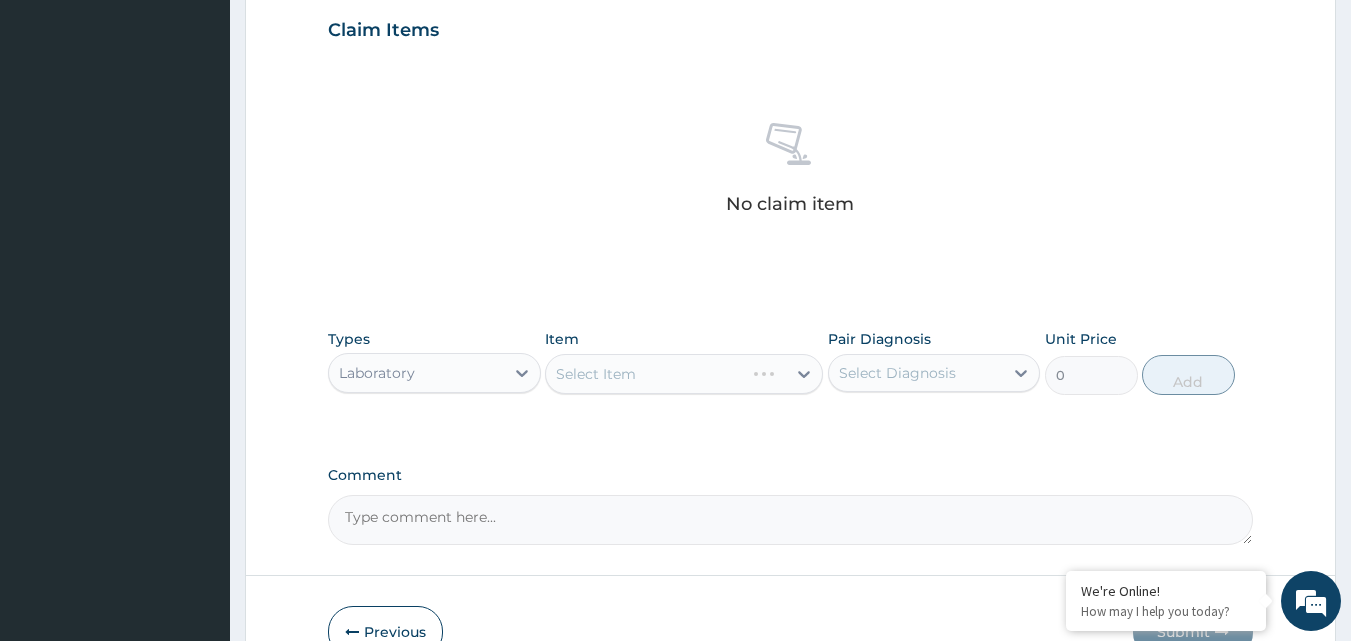 click on "Select Item" at bounding box center [684, 374] 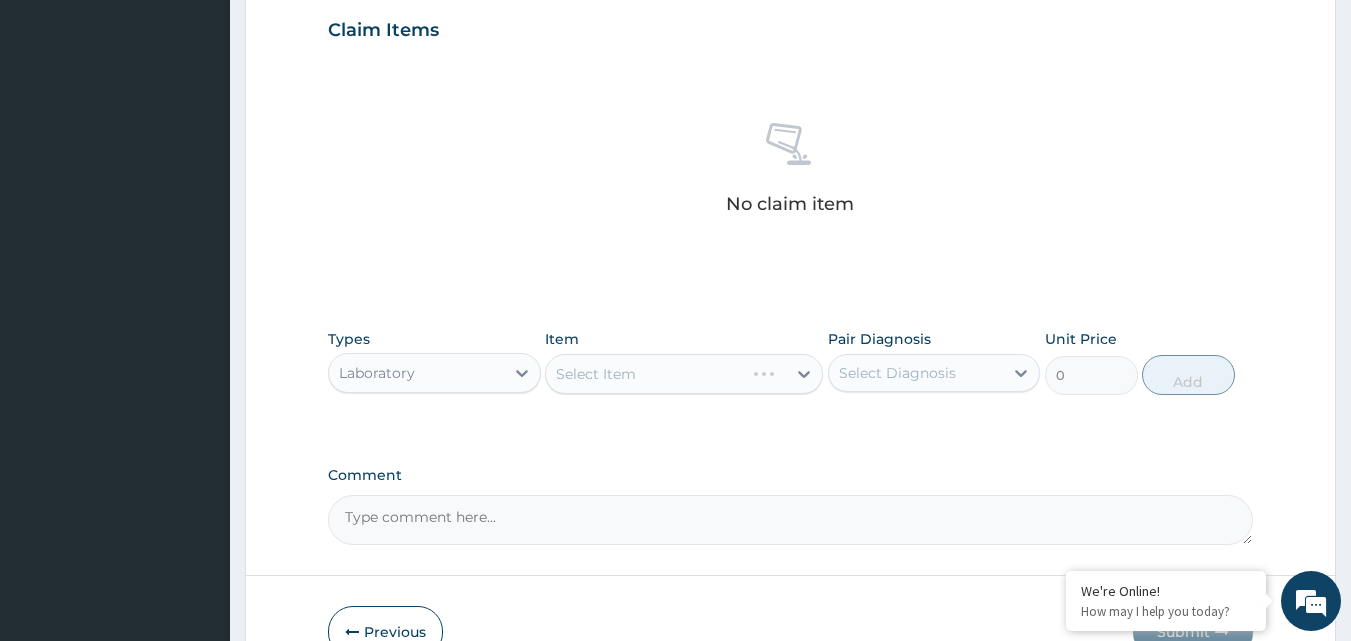 click on "Select Item" at bounding box center (684, 374) 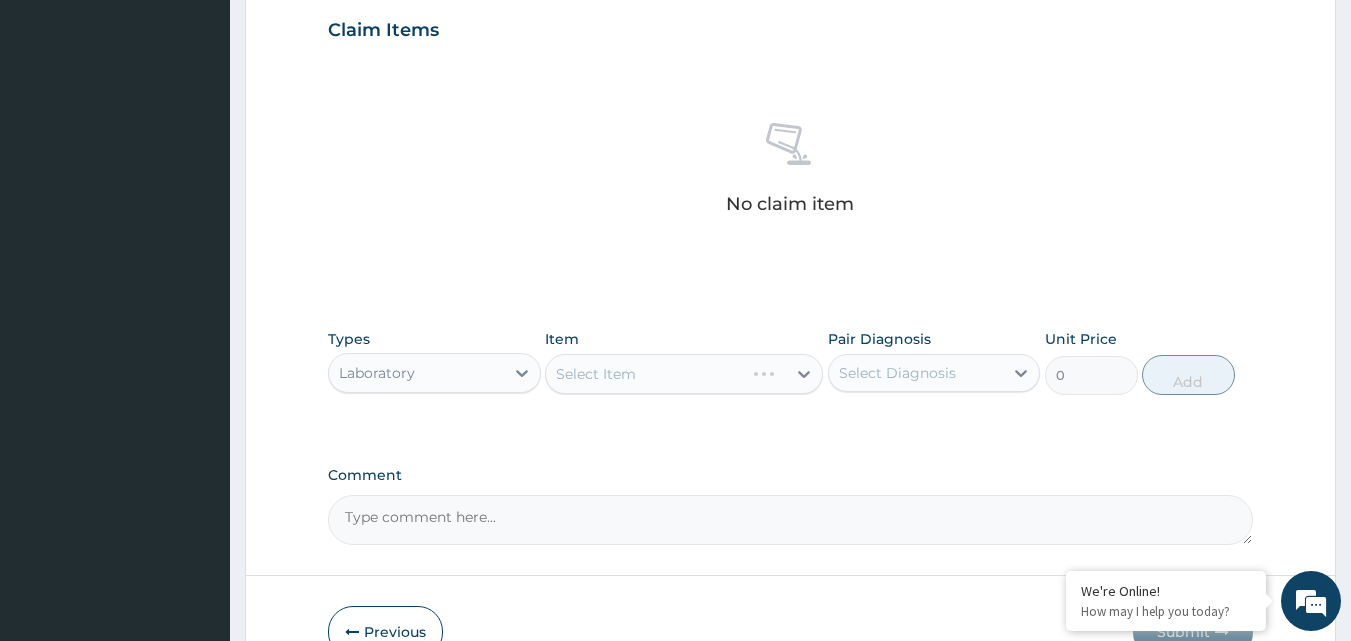 click on "Select Item" at bounding box center (684, 374) 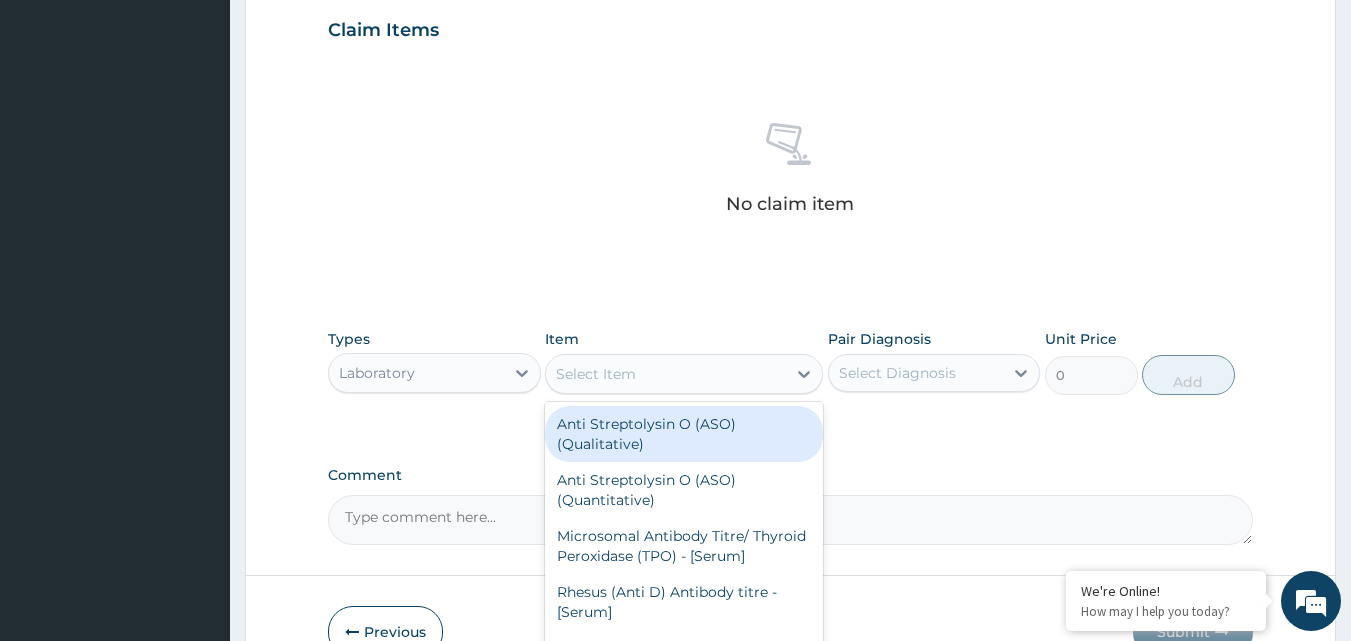 click on "Select Item" at bounding box center (666, 374) 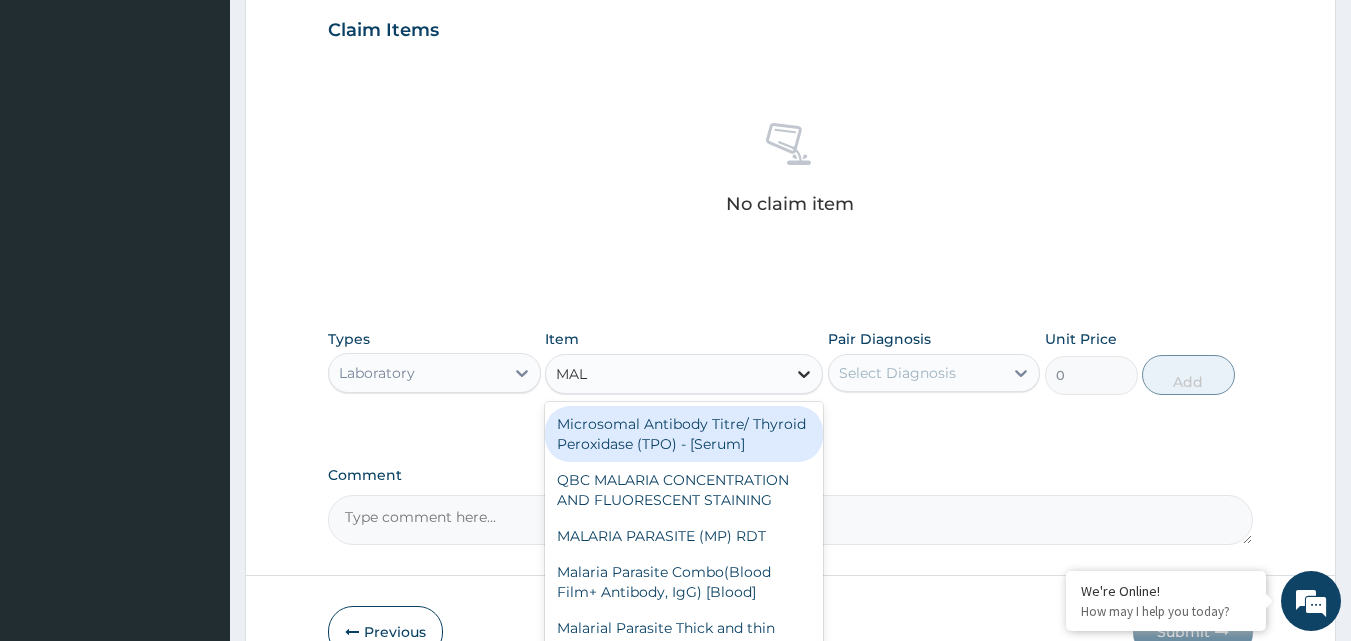 type on "MALA" 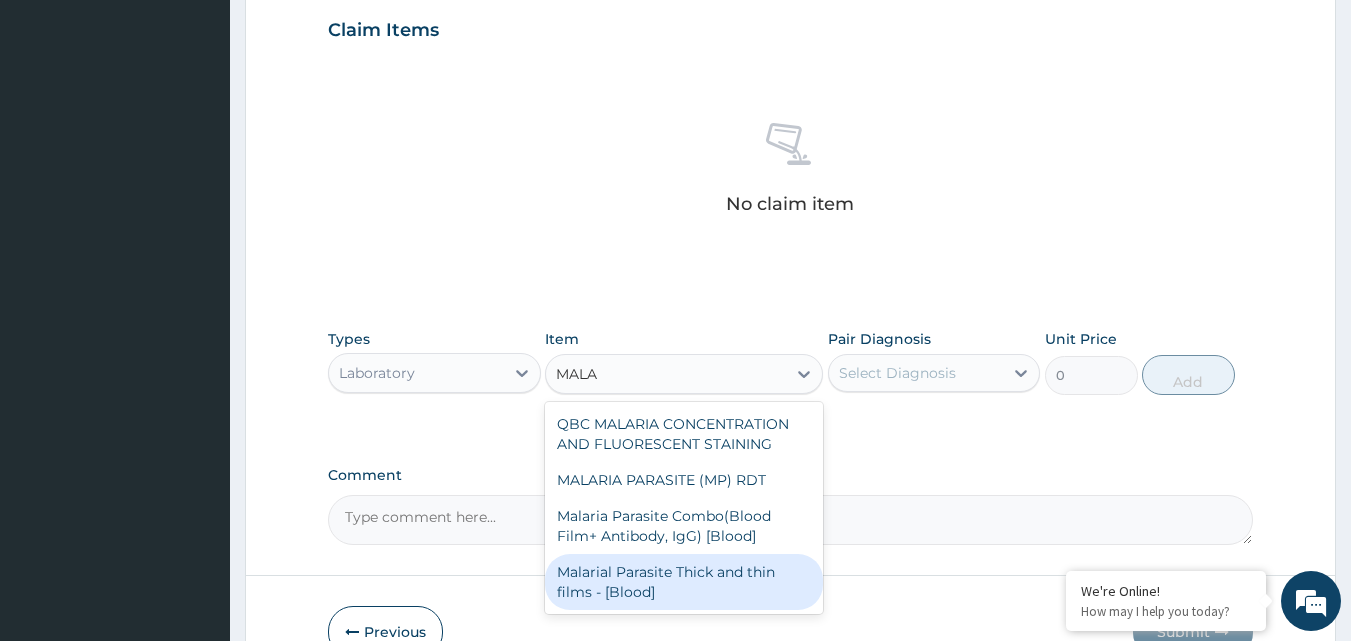 click on "Malarial Parasite Thick and thin films - [Blood]" at bounding box center (684, 582) 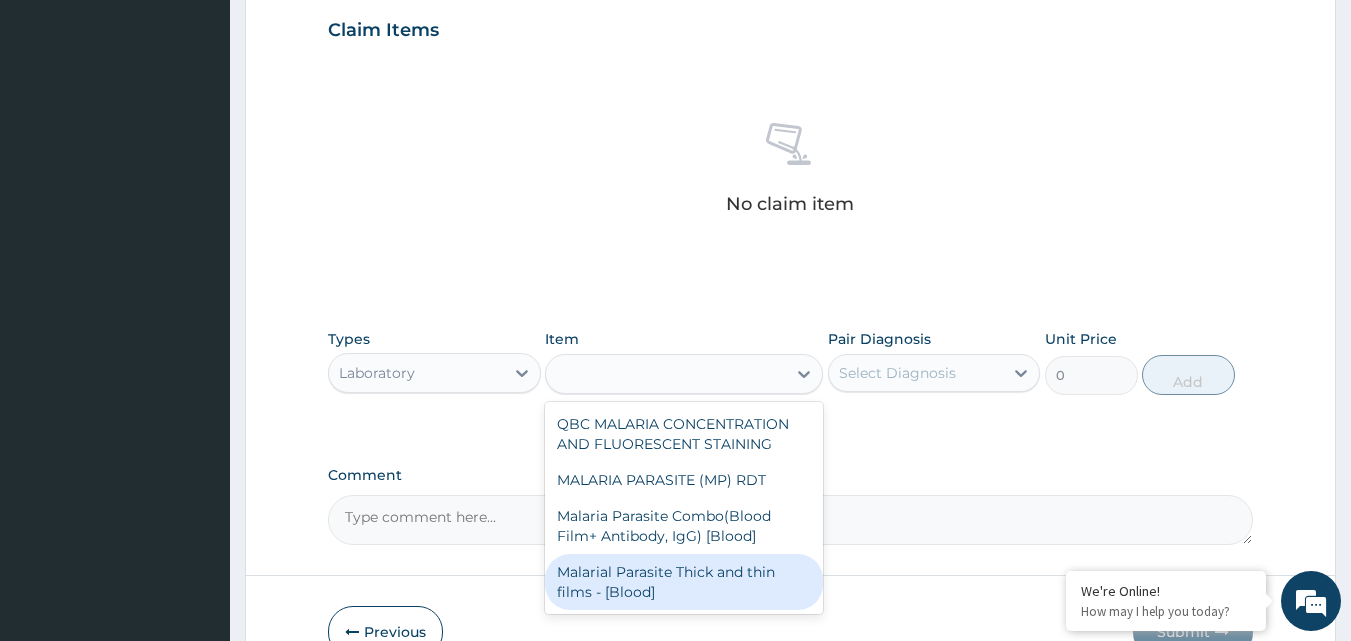type on "1800" 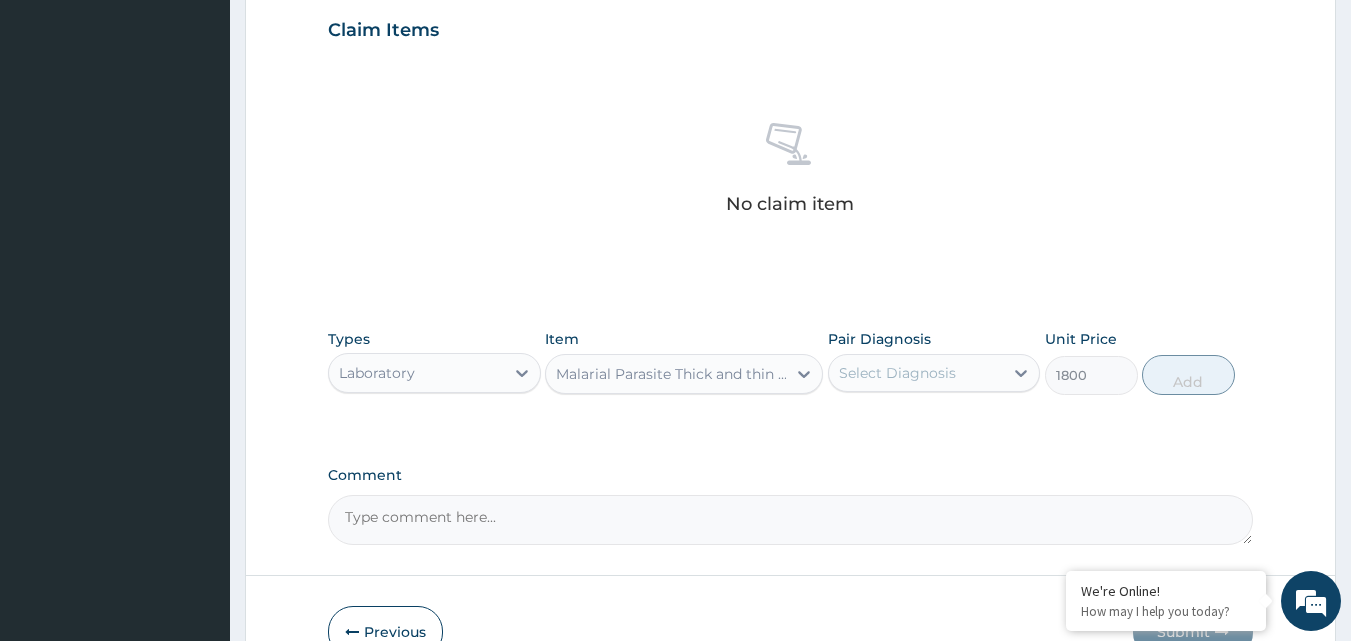 click on "Select Diagnosis" at bounding box center [916, 373] 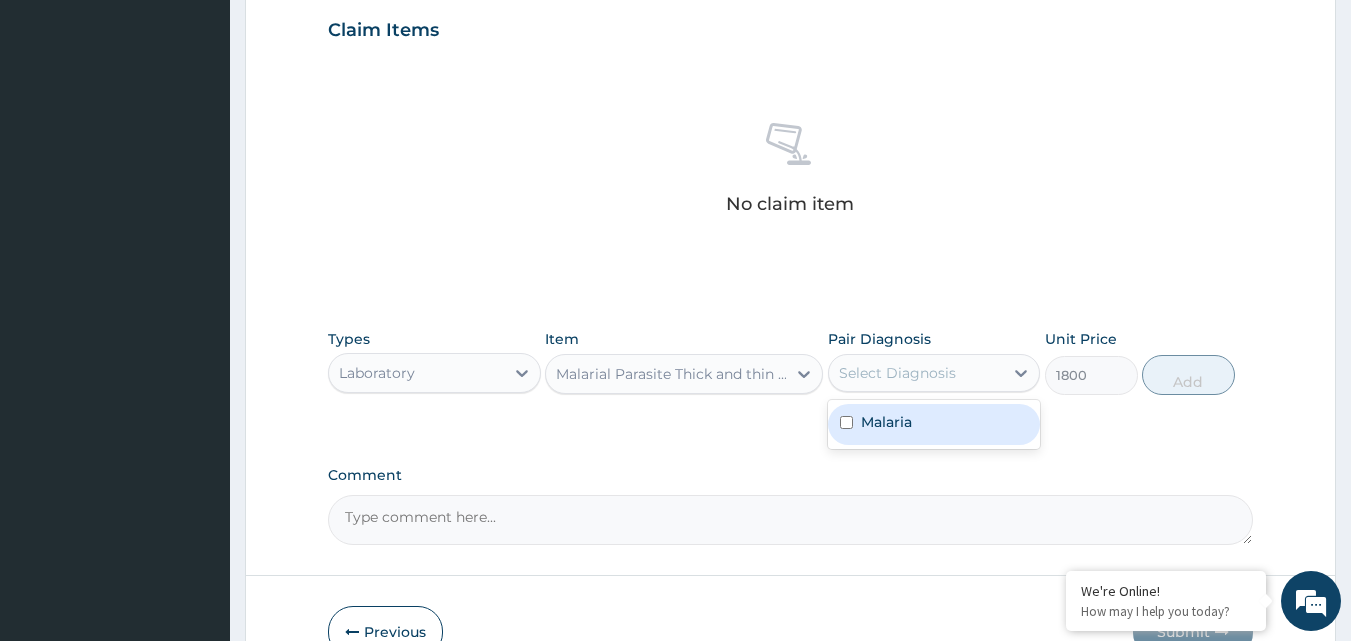 click on "Malaria" at bounding box center [886, 422] 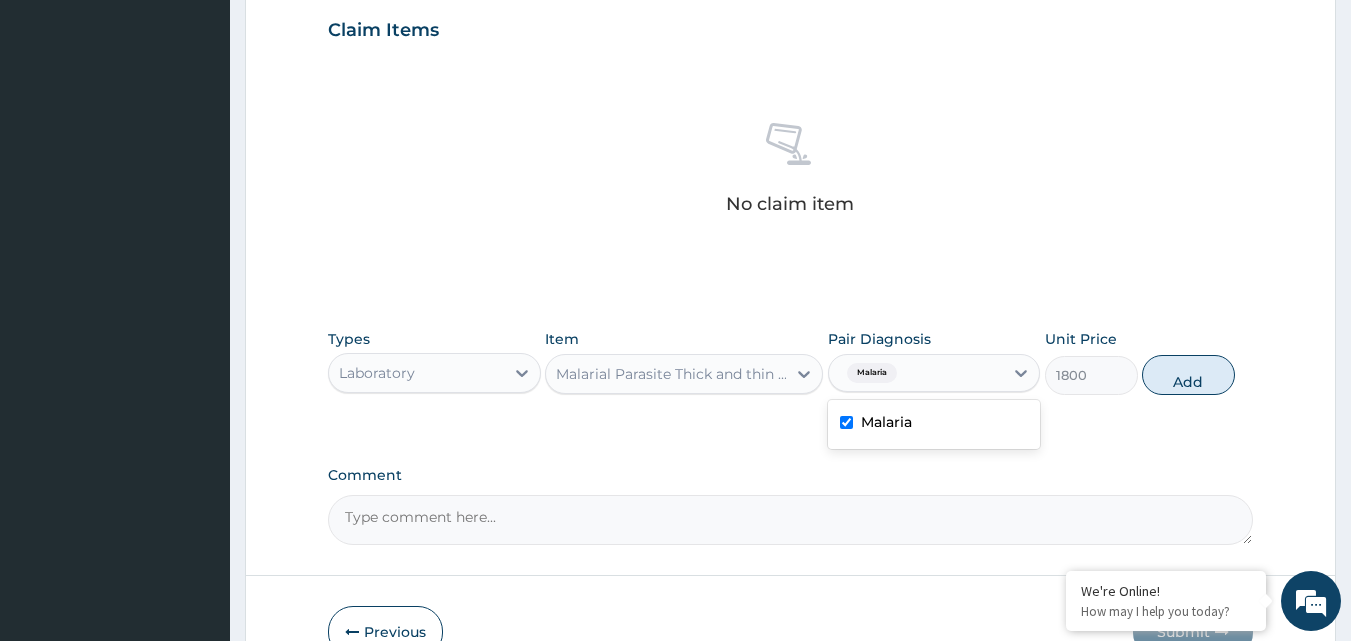 click on "Malaria" at bounding box center (886, 422) 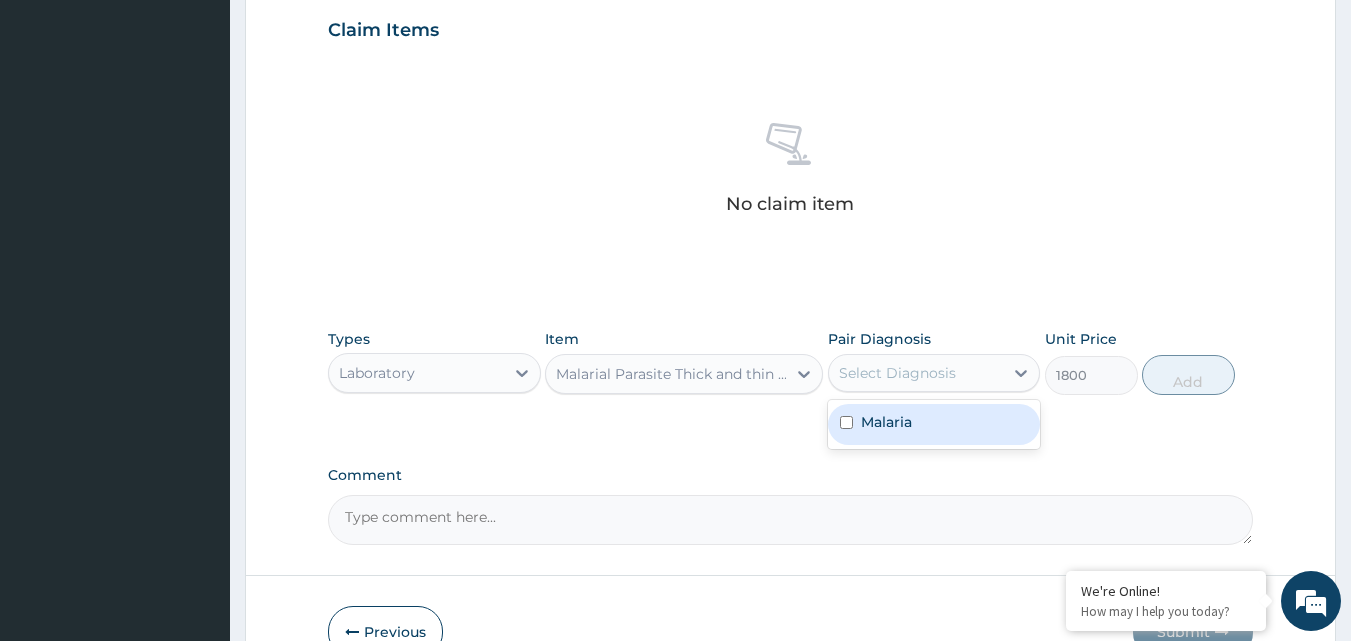 click on "Malaria" at bounding box center (934, 424) 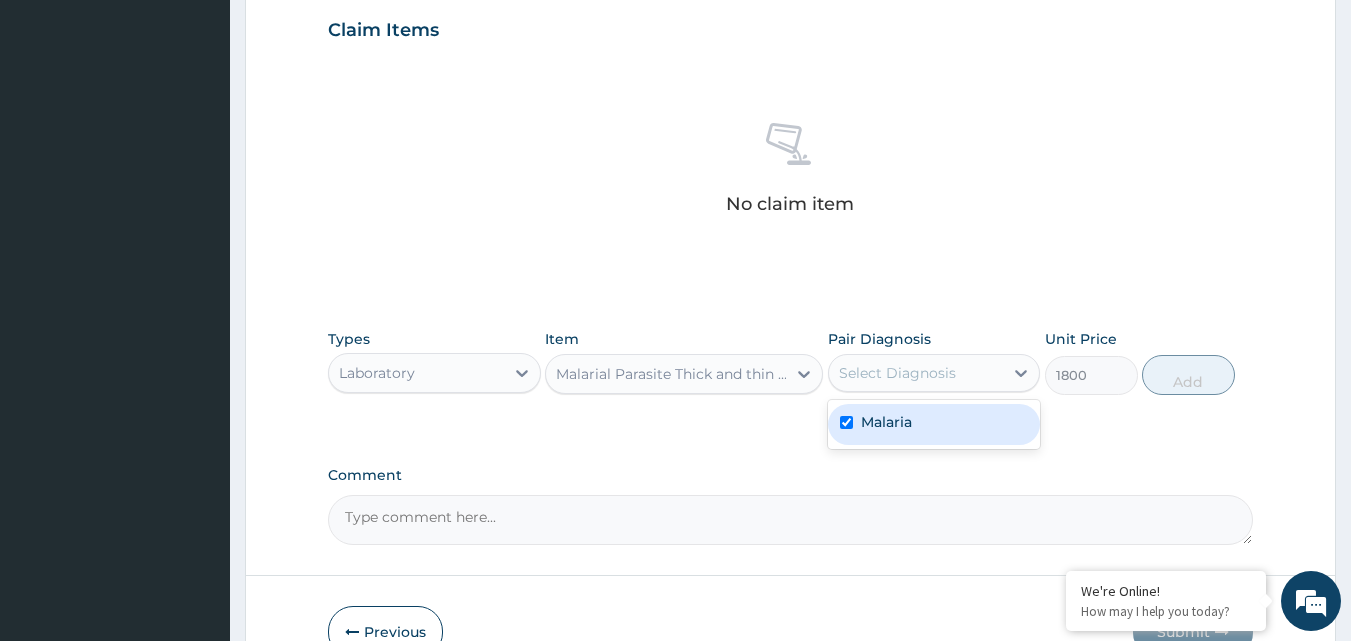 checkbox on "true" 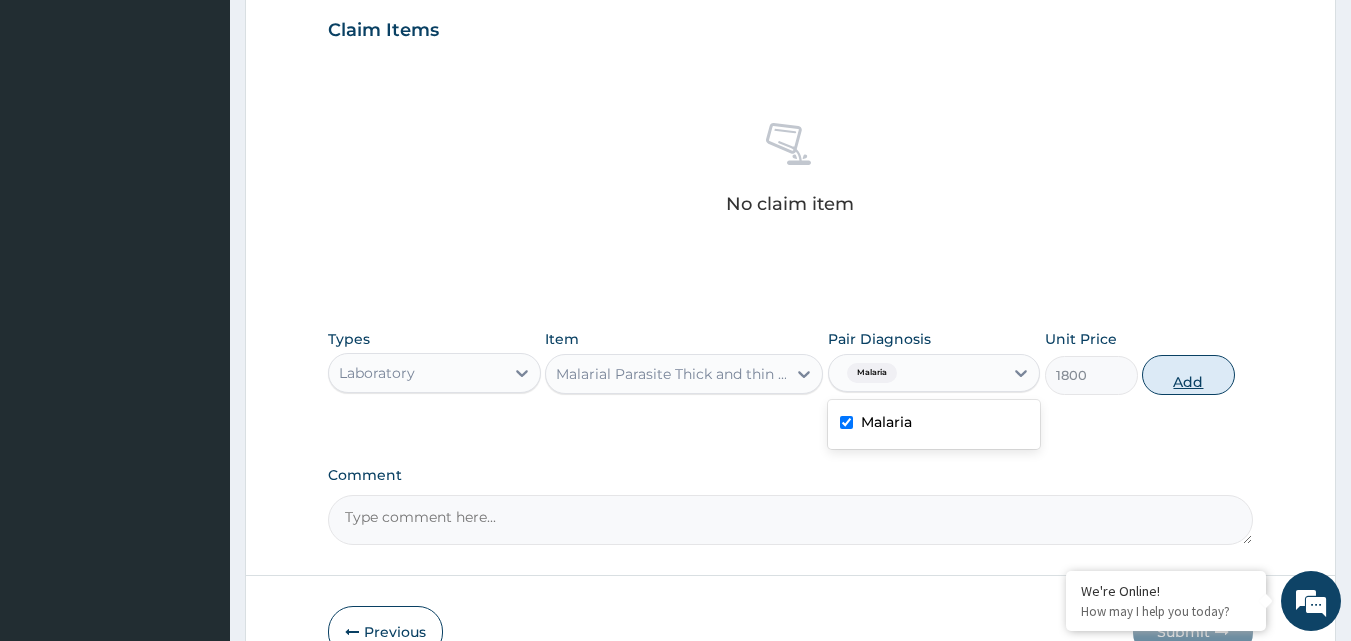 click on "Add" at bounding box center [1188, 375] 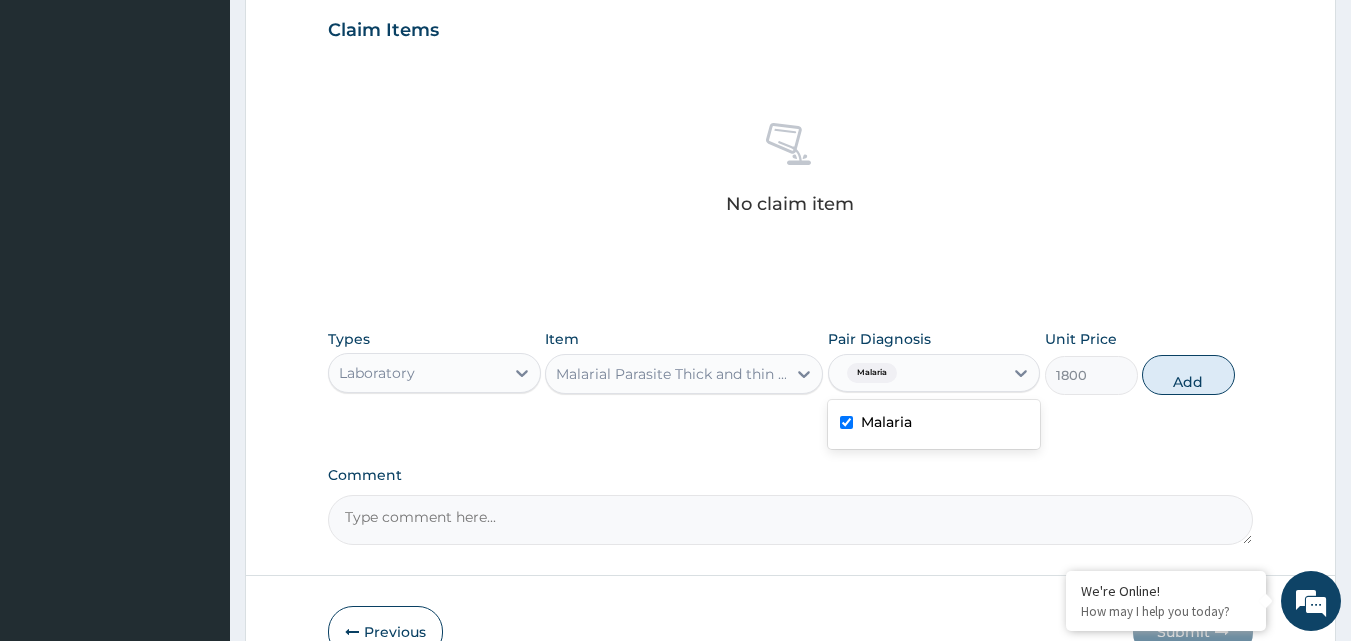 type on "0" 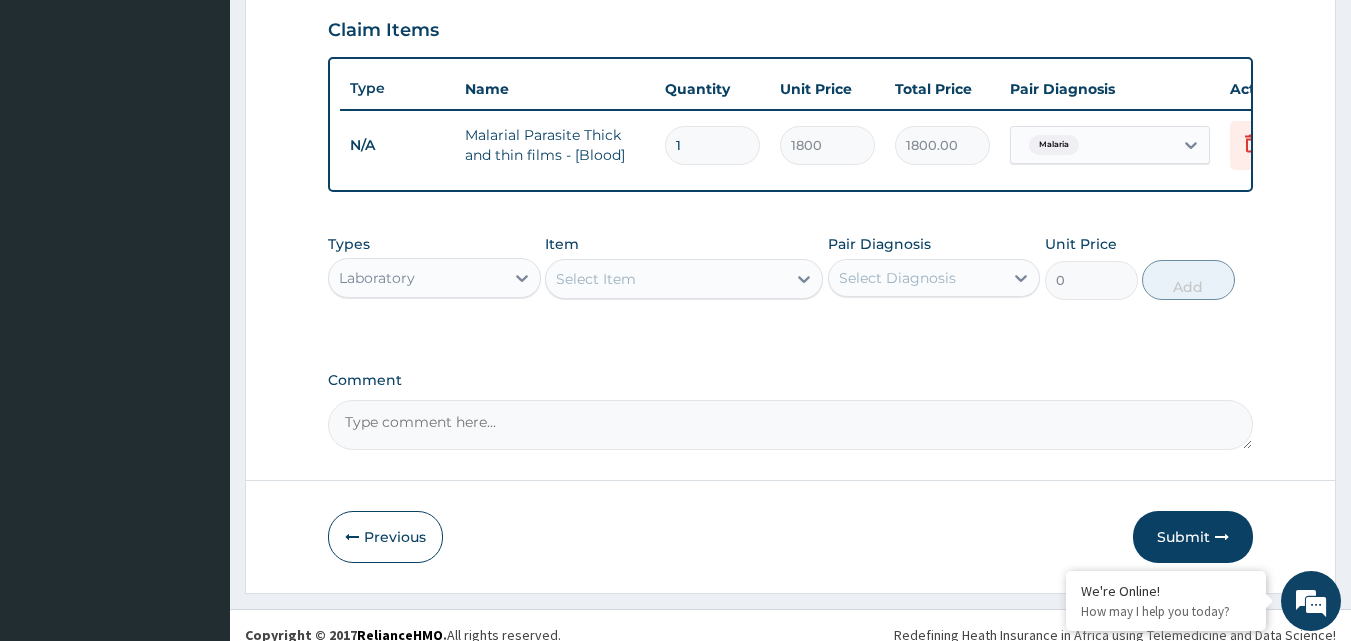 click on "Laboratory" at bounding box center [377, 278] 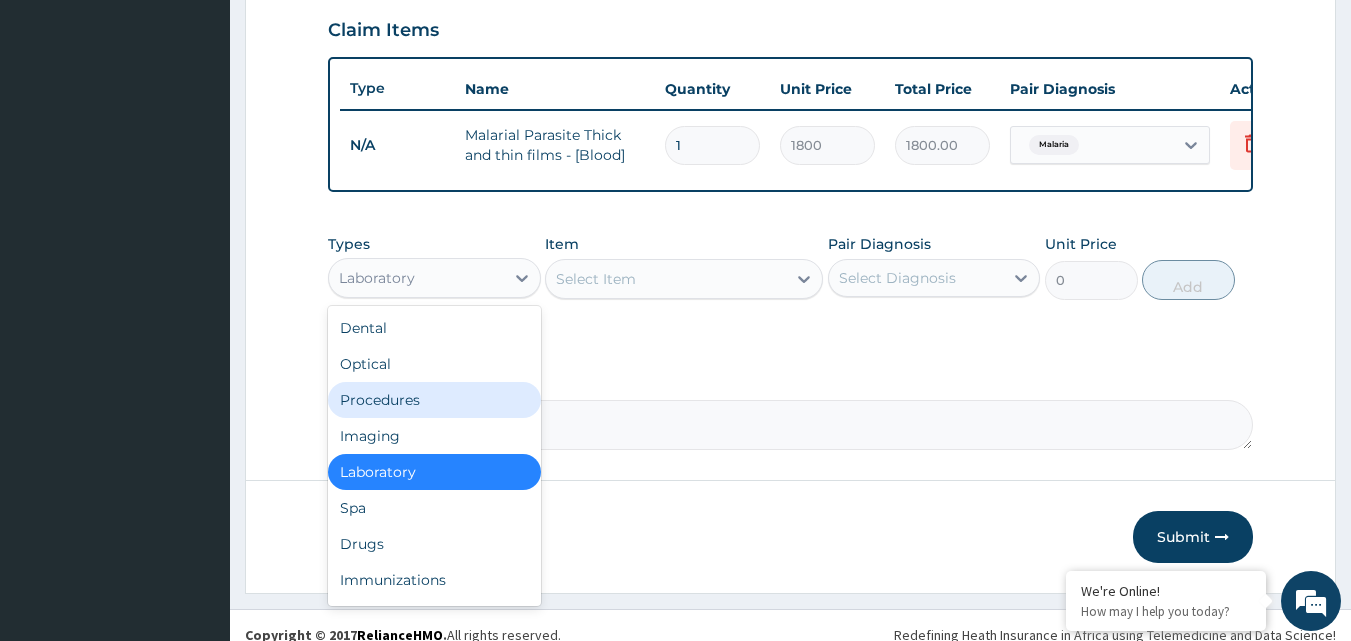 click on "Procedures" at bounding box center [434, 400] 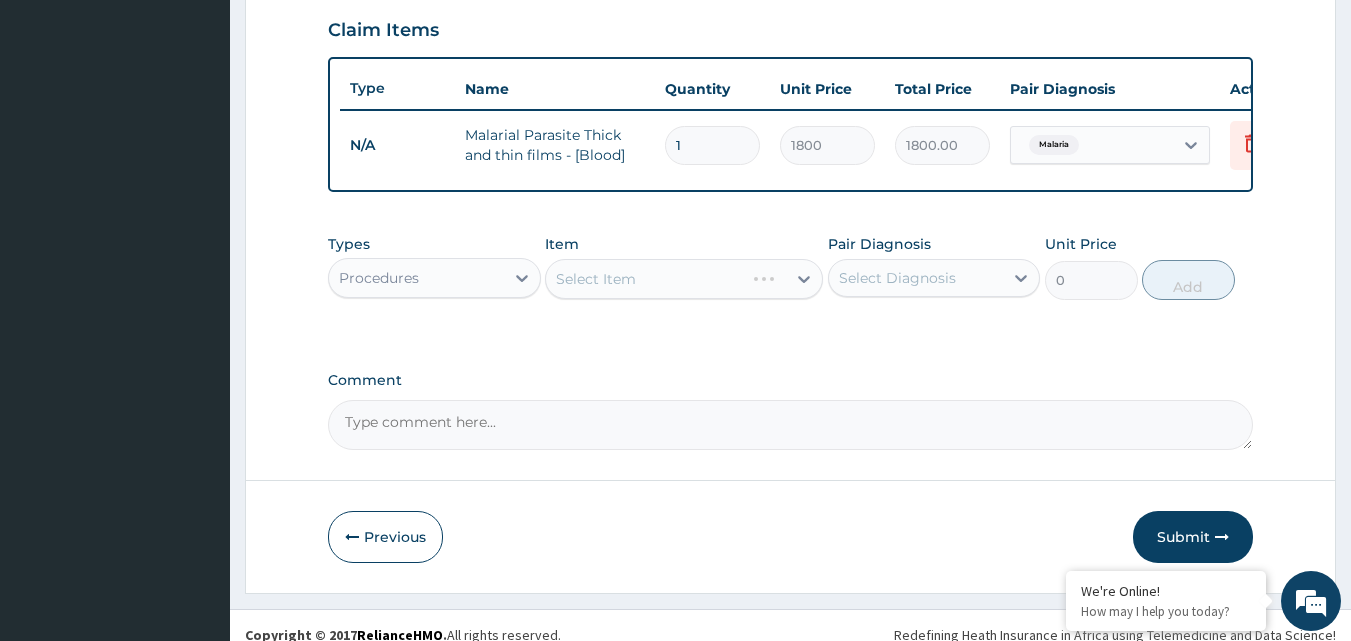 click on "Select Item" at bounding box center (684, 279) 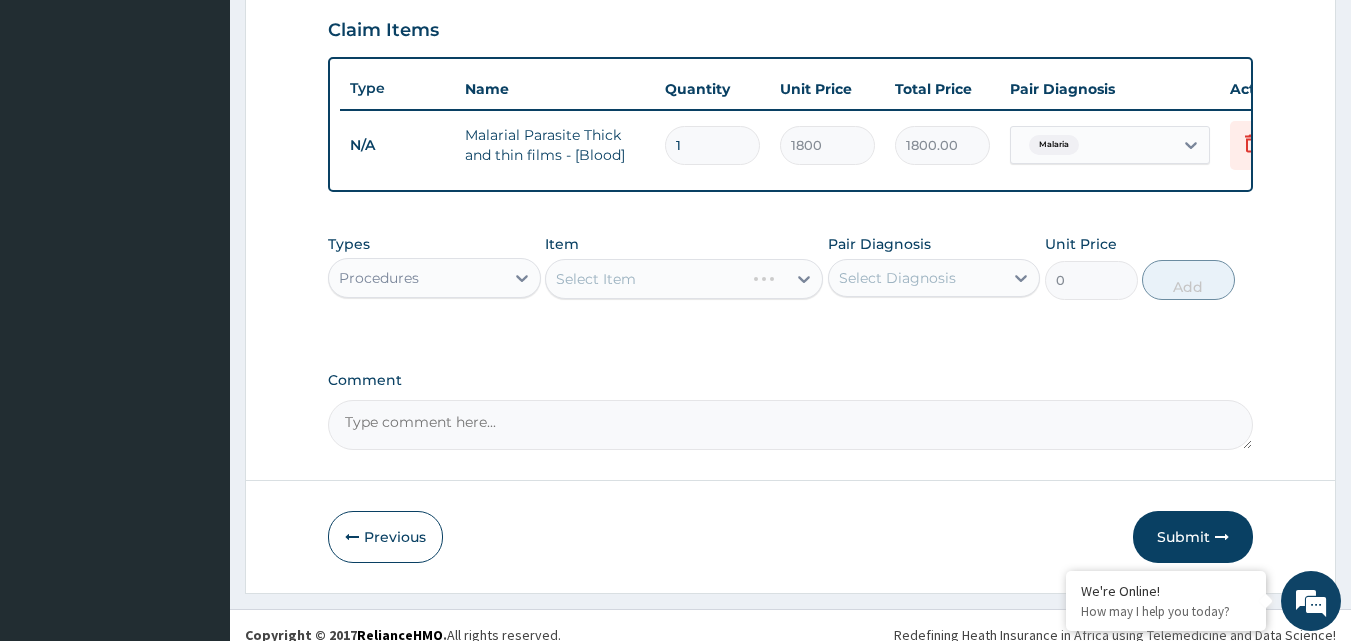 click on "Select Item" at bounding box center (684, 279) 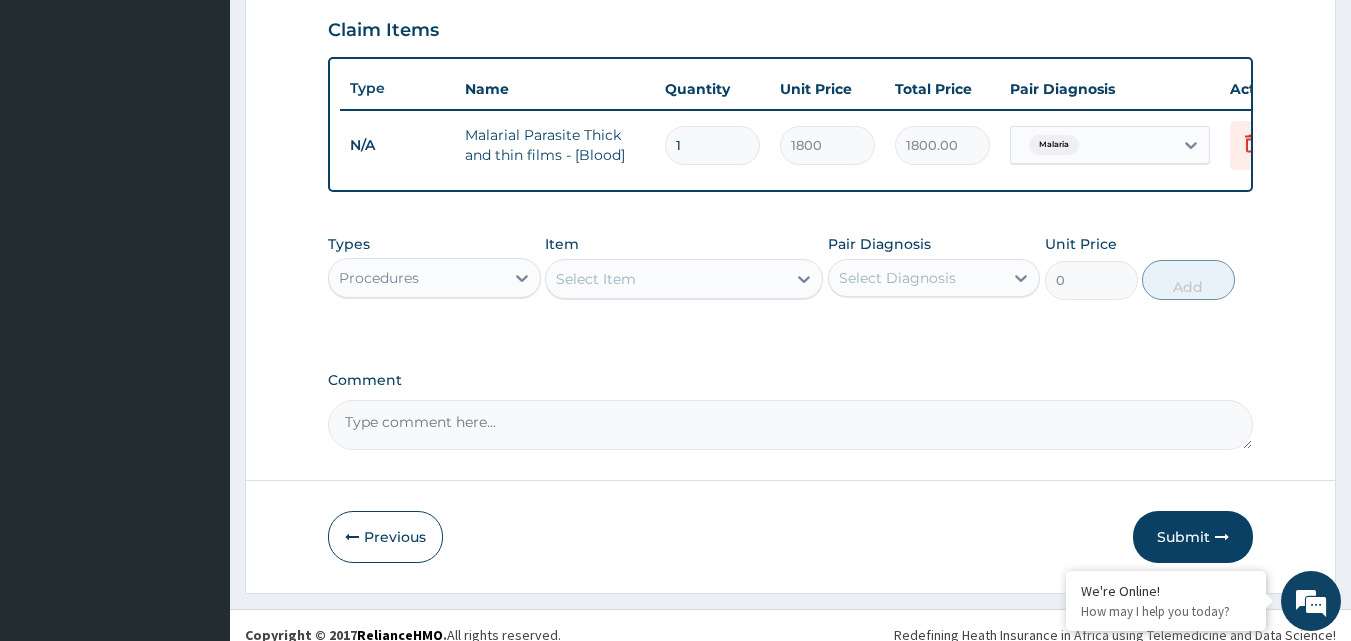 click on "Select Item" at bounding box center (666, 279) 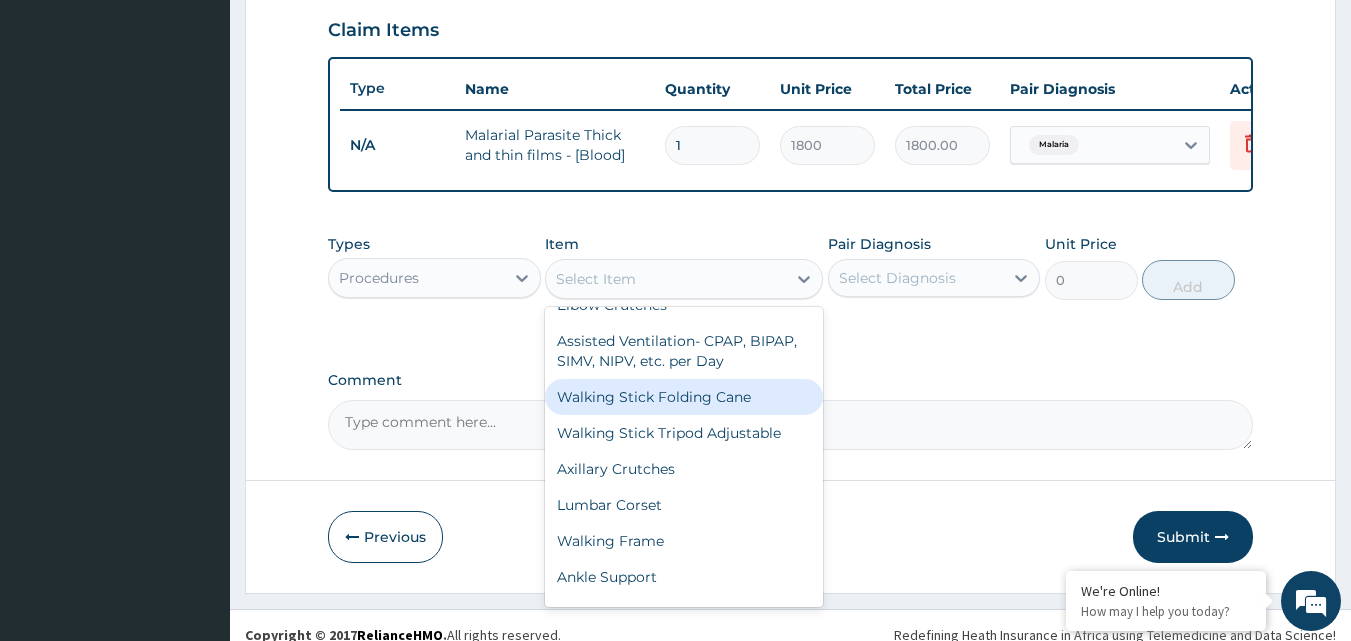 scroll, scrollTop: 700, scrollLeft: 0, axis: vertical 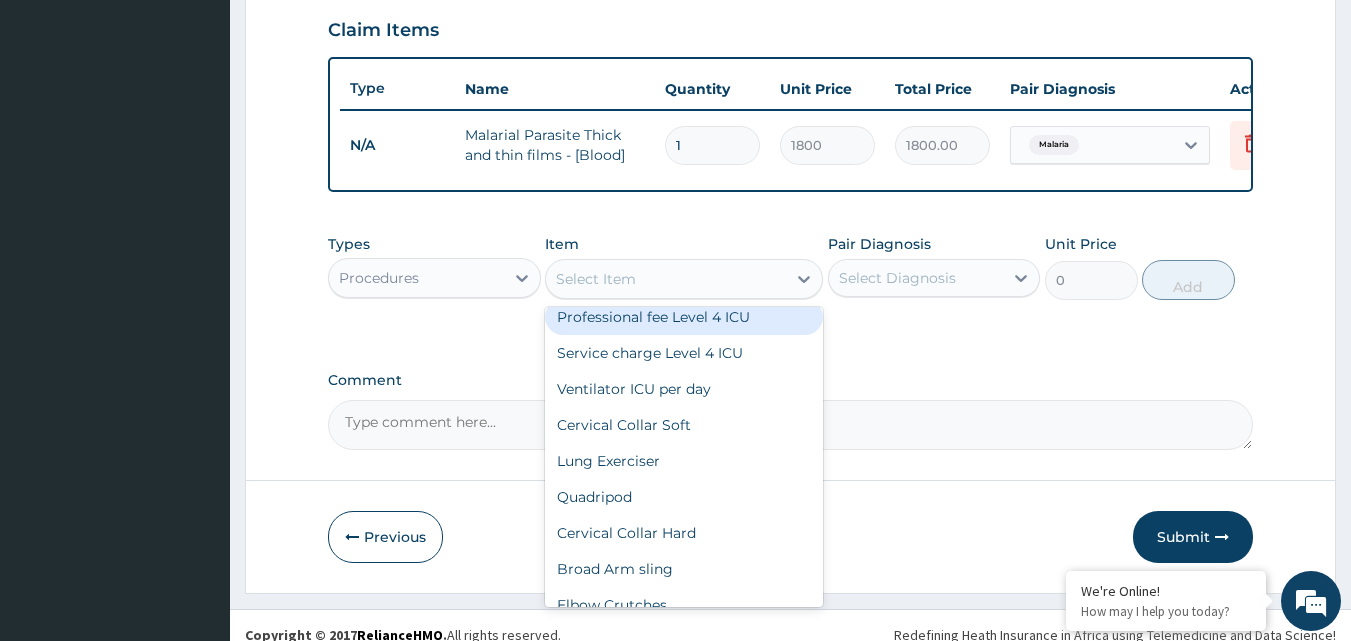 click on "Select Item" at bounding box center [666, 279] 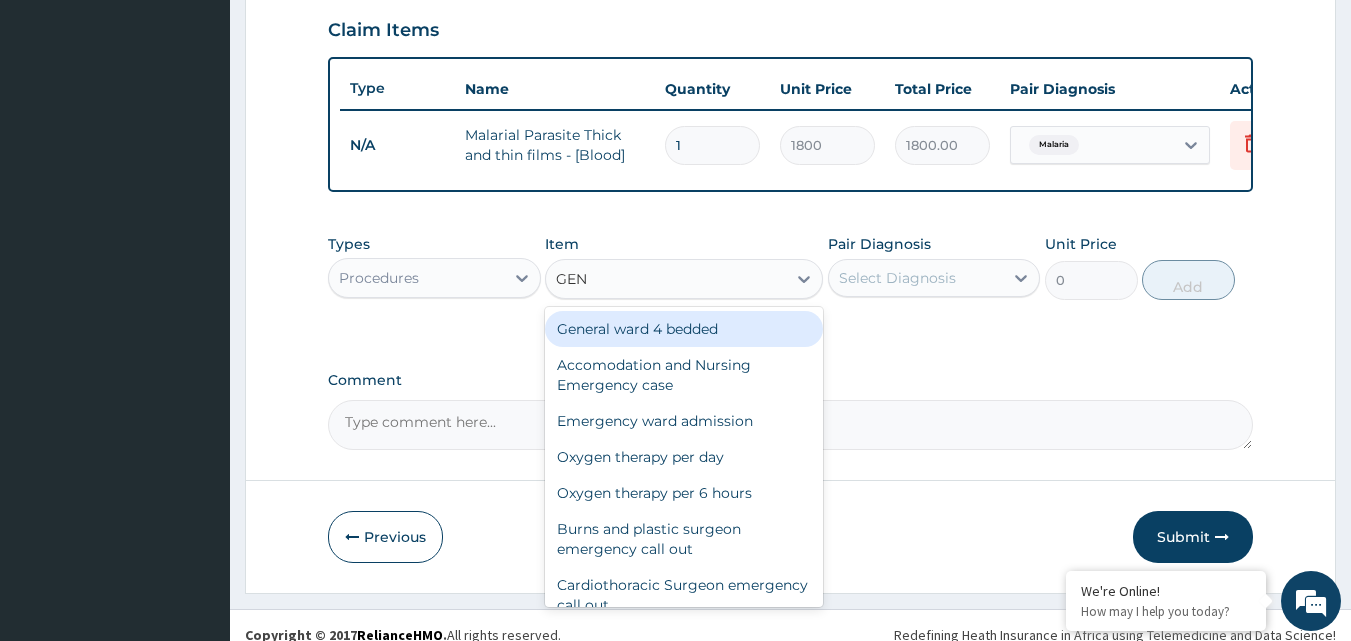 type on "GENE" 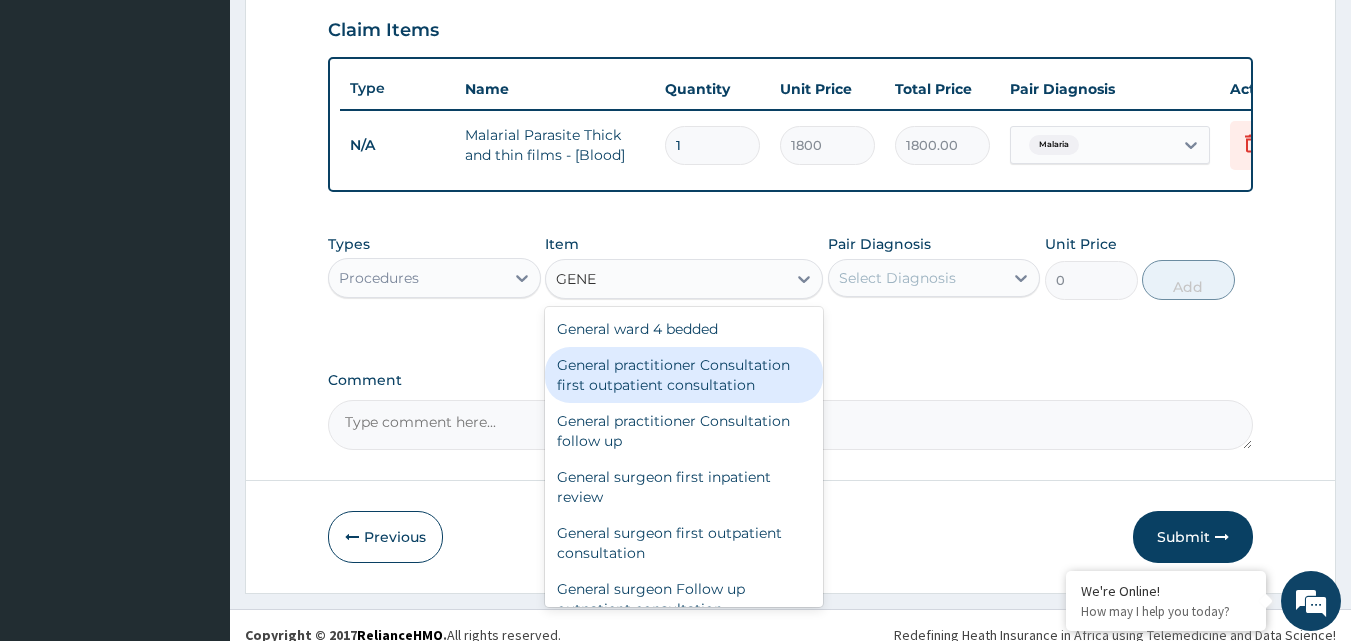 click on "General practitioner Consultation first outpatient consultation" at bounding box center (684, 375) 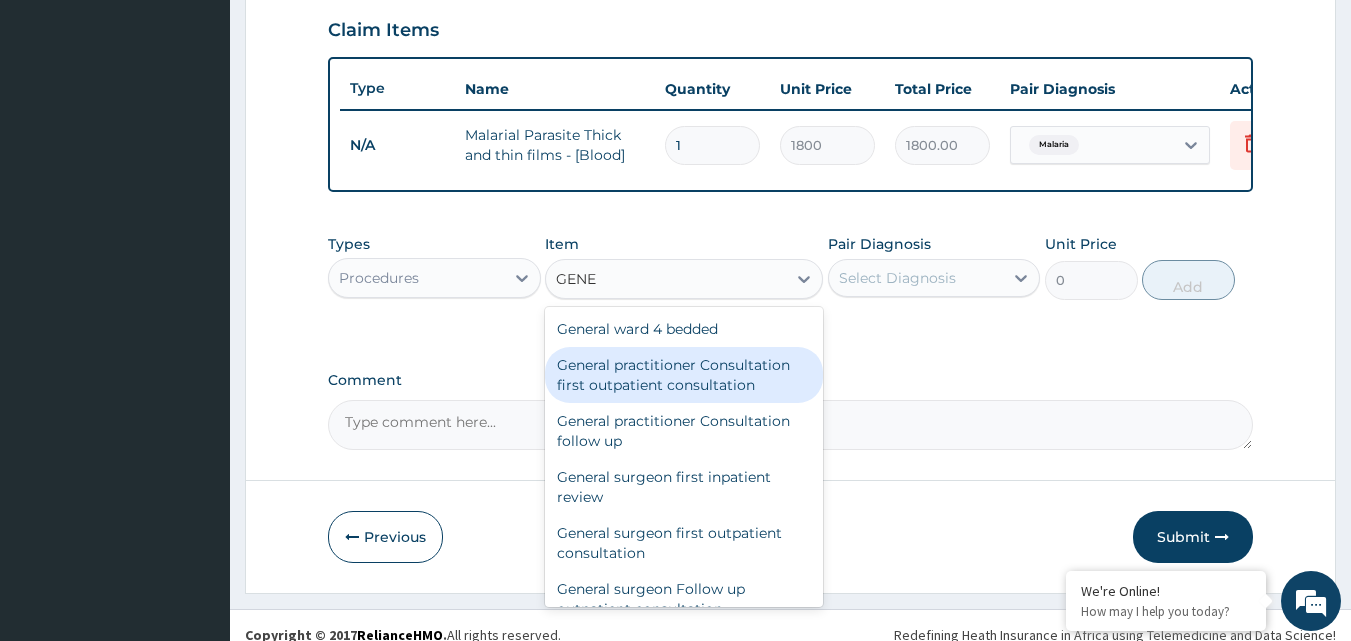 type 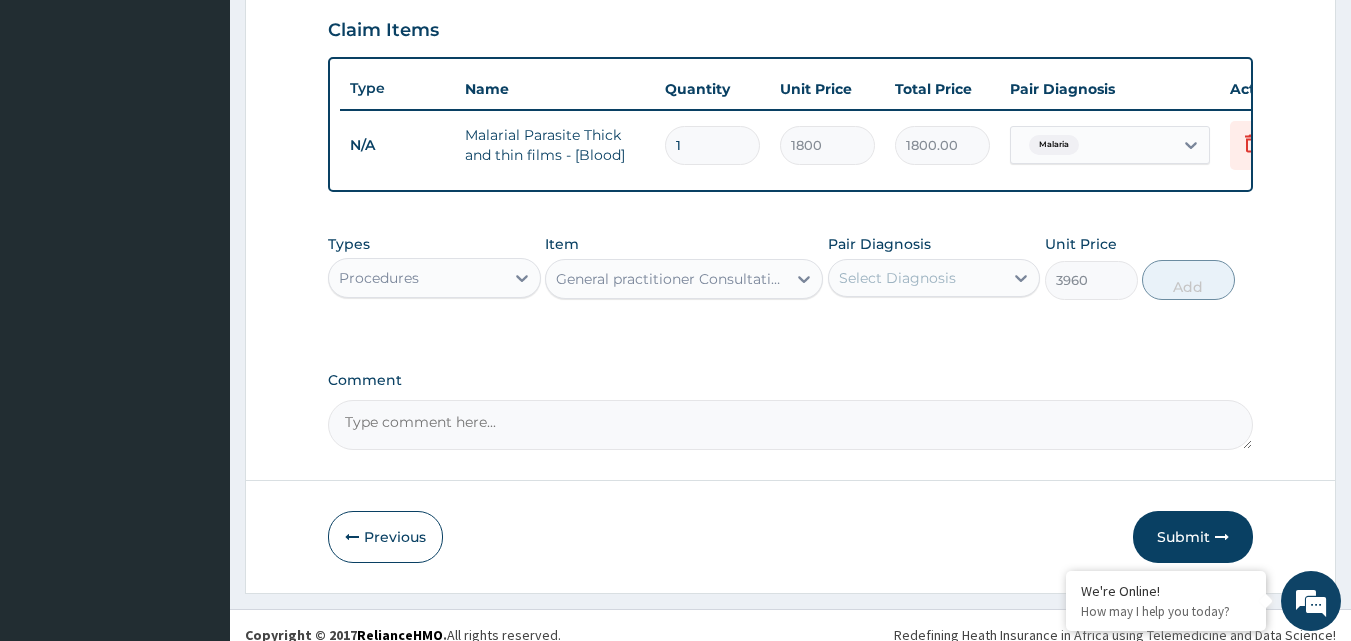 drag, startPoint x: 959, startPoint y: 282, endPoint x: 933, endPoint y: 298, distance: 30.528675 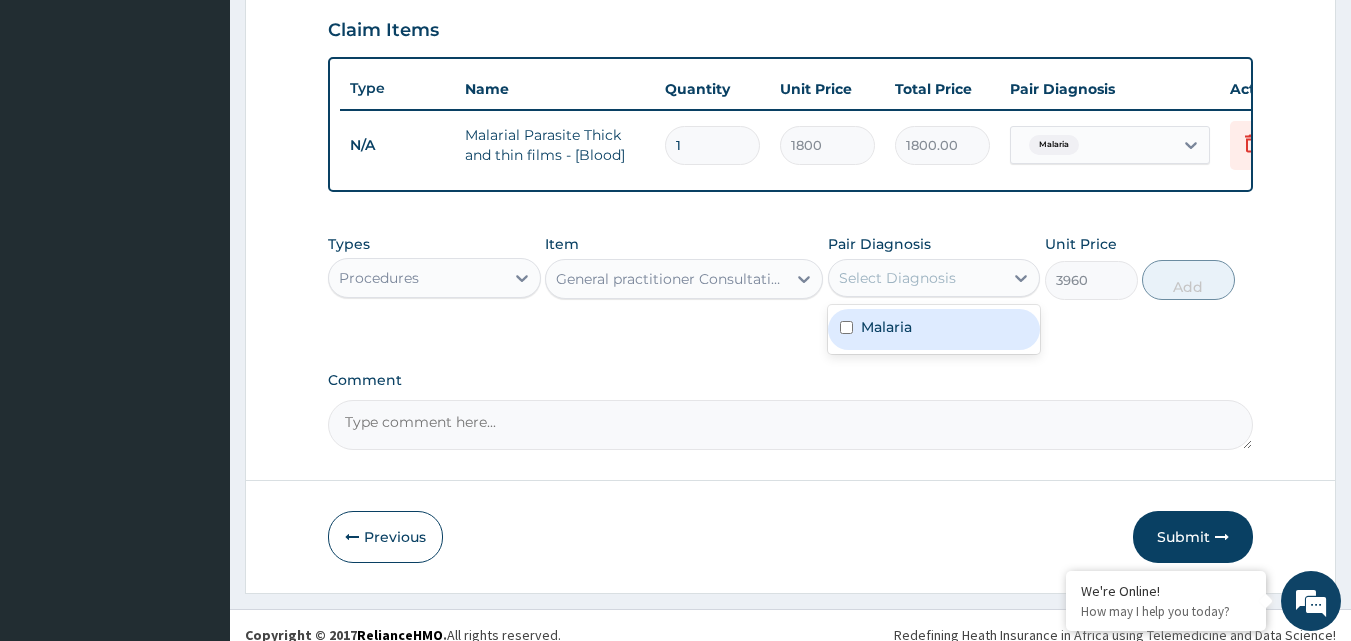 click at bounding box center (846, 327) 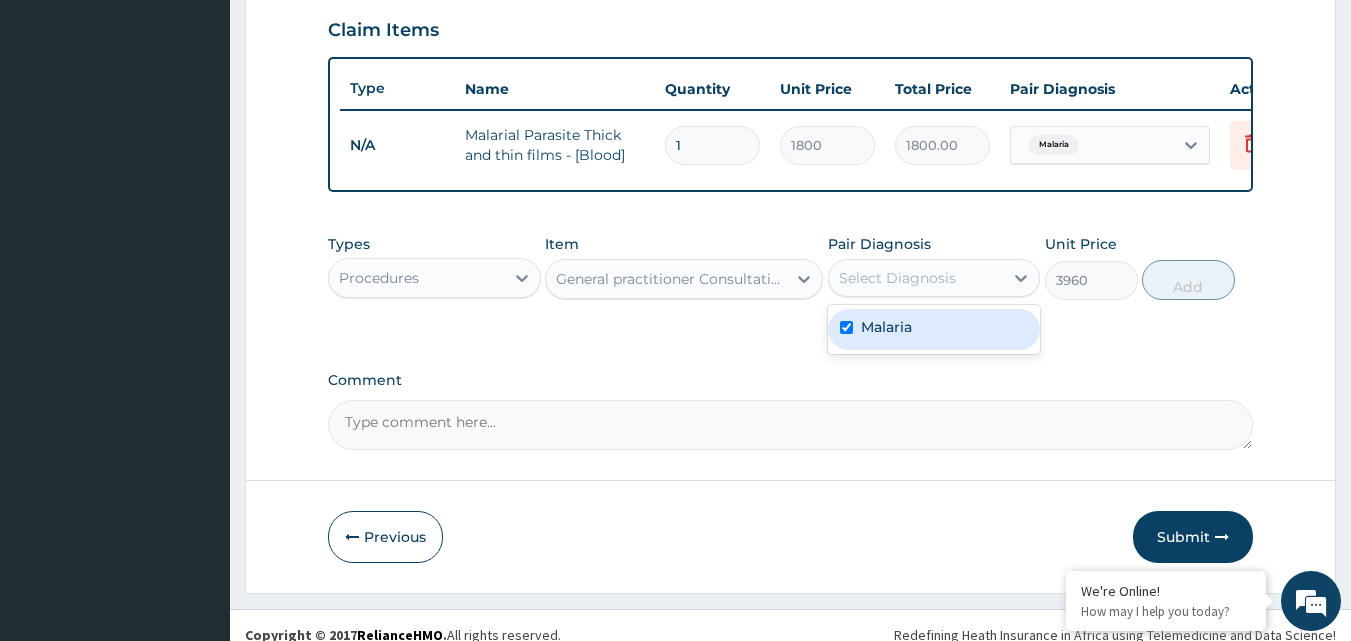 checkbox on "true" 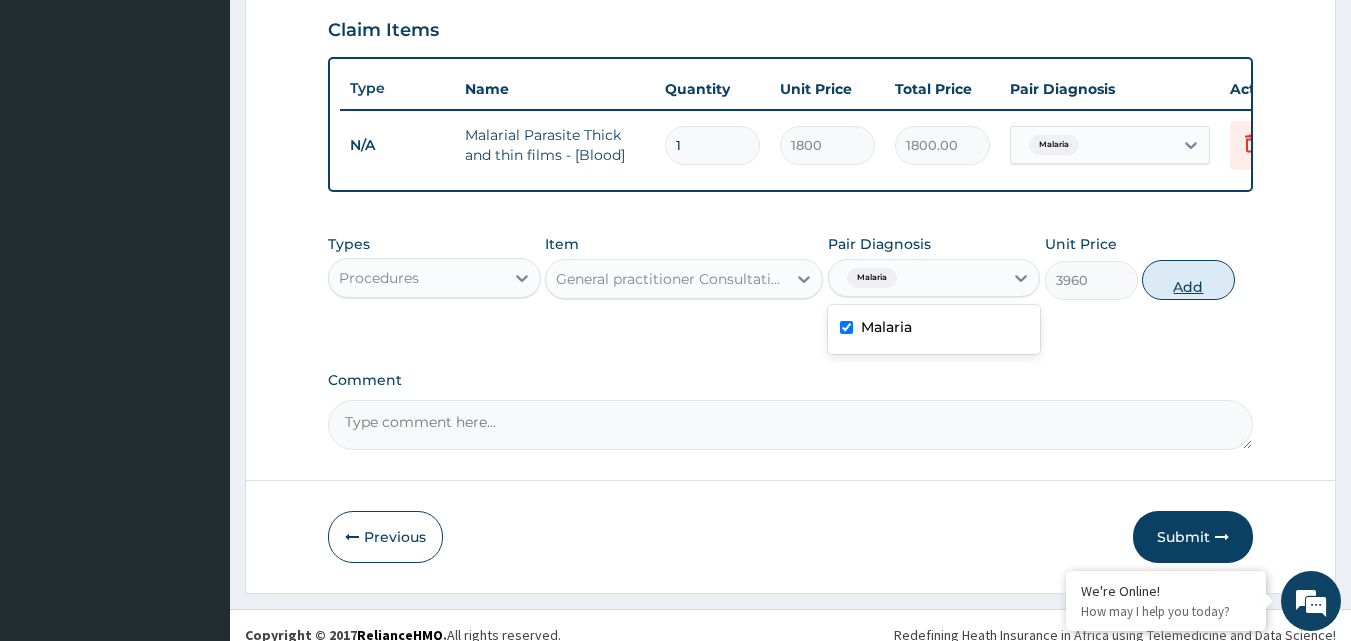 click on "Add" at bounding box center (1188, 280) 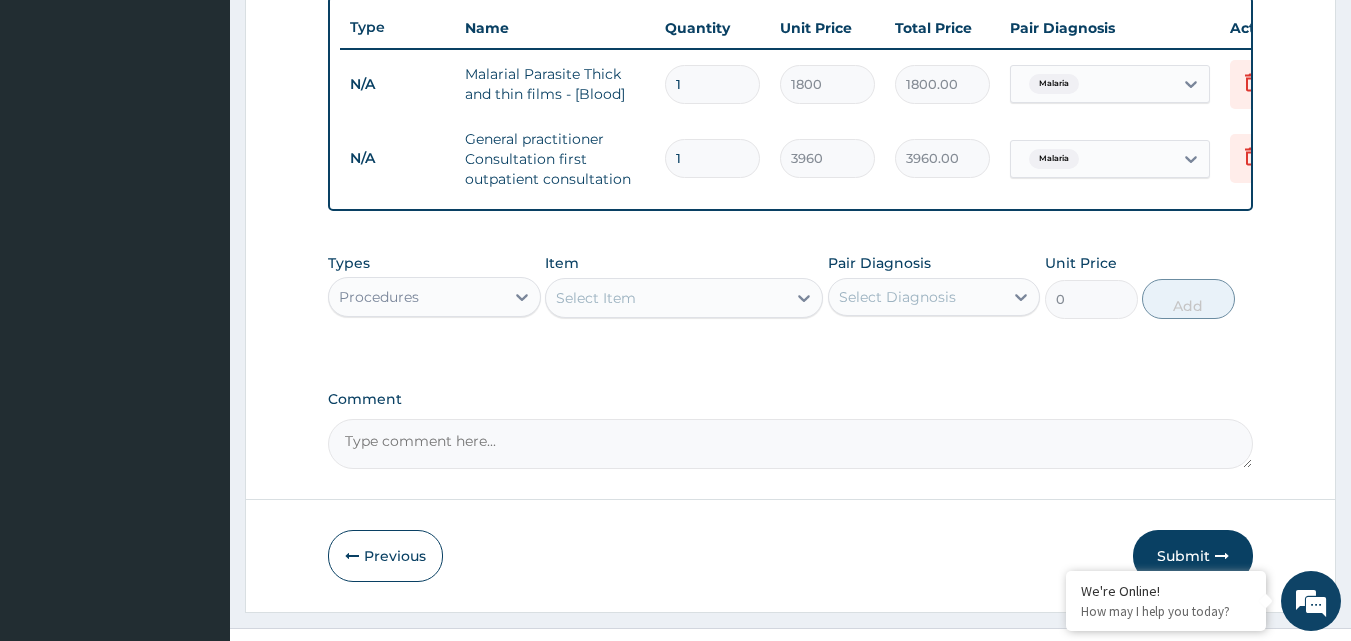 scroll, scrollTop: 801, scrollLeft: 0, axis: vertical 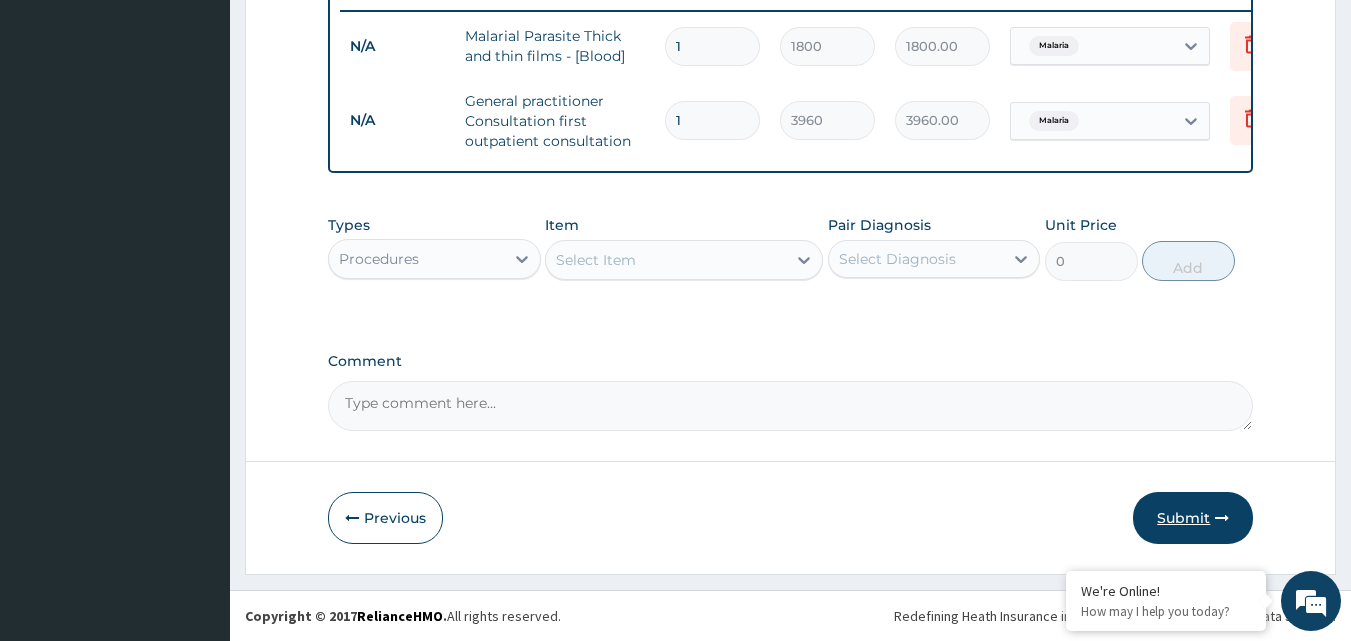 click on "Submit" at bounding box center (1193, 518) 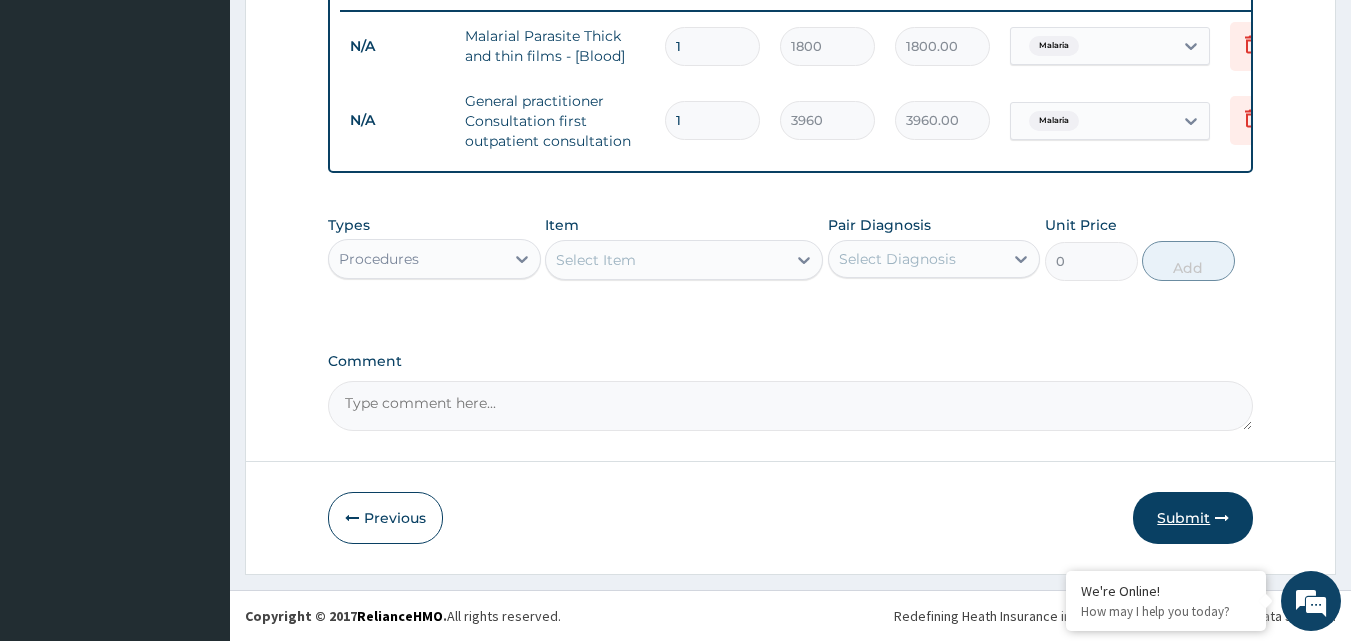 click on "Submit" at bounding box center [1193, 518] 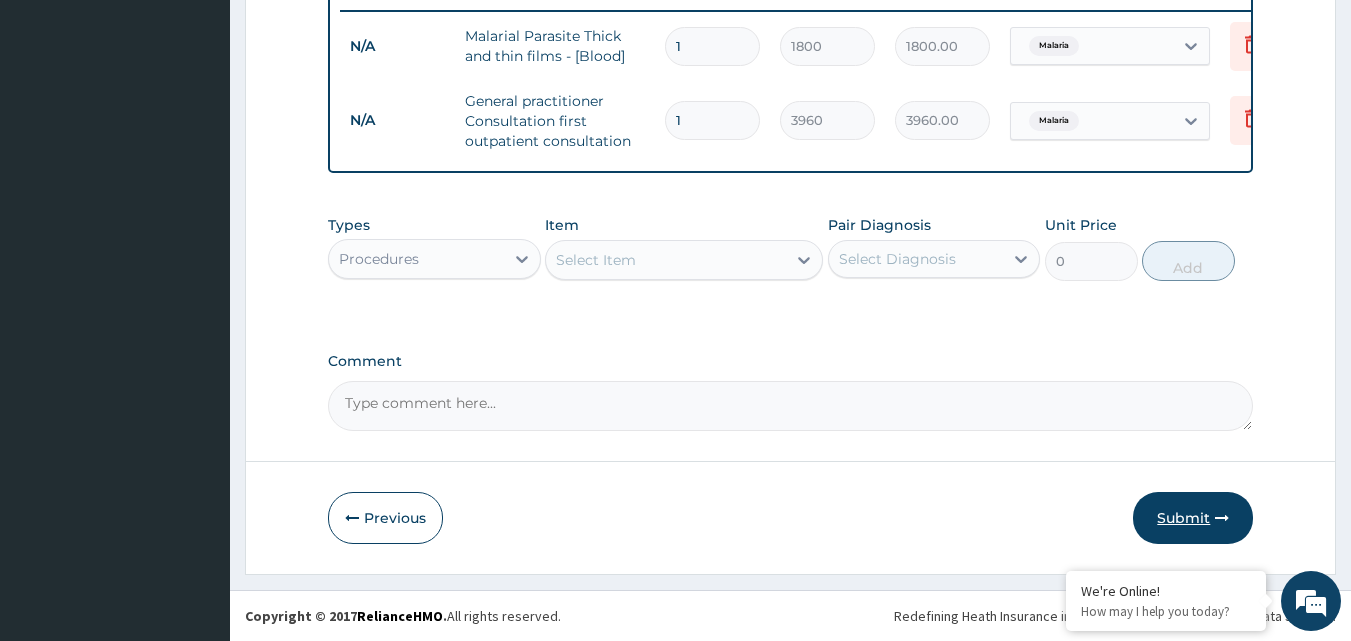 click on "Submit" at bounding box center [1193, 518] 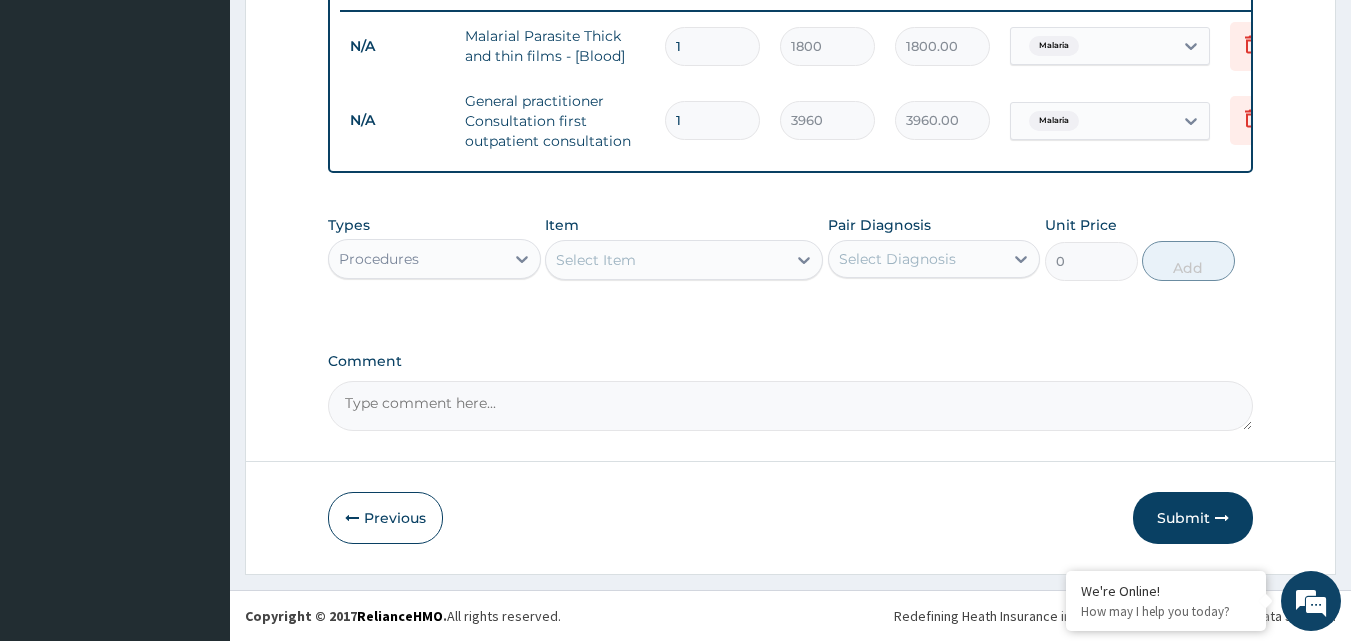 drag, startPoint x: 1199, startPoint y: 510, endPoint x: 1076, endPoint y: 492, distance: 124.3101 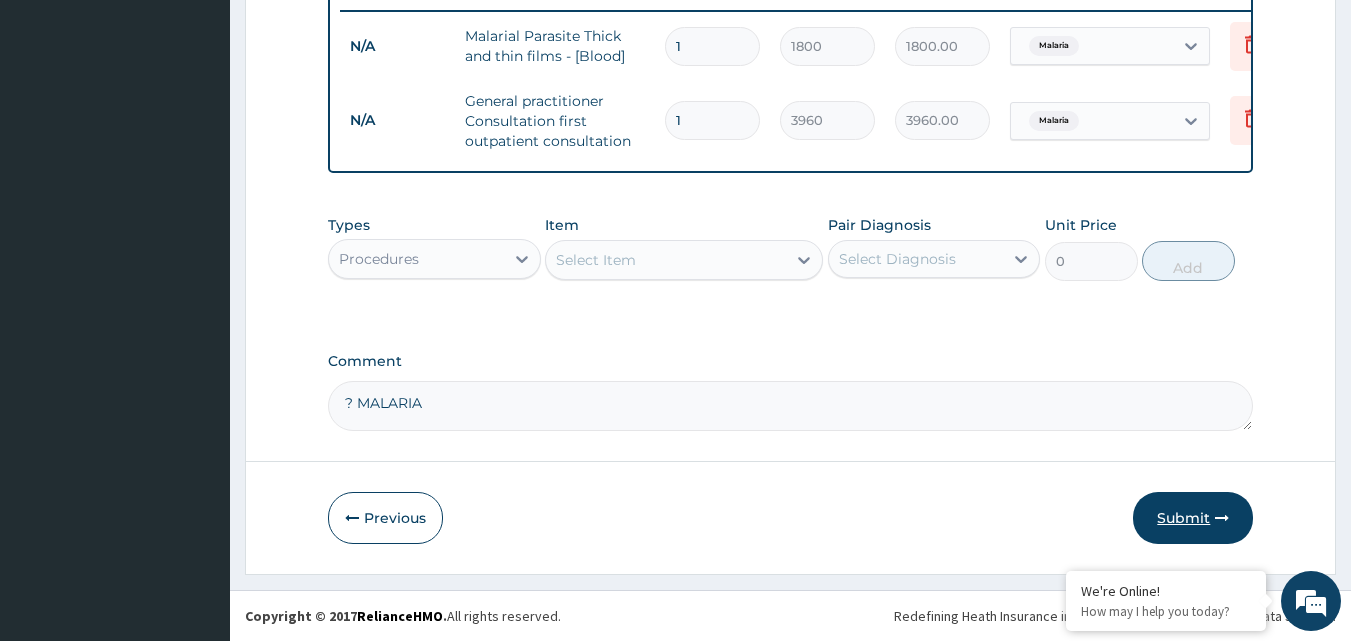 type on "? MALARIA" 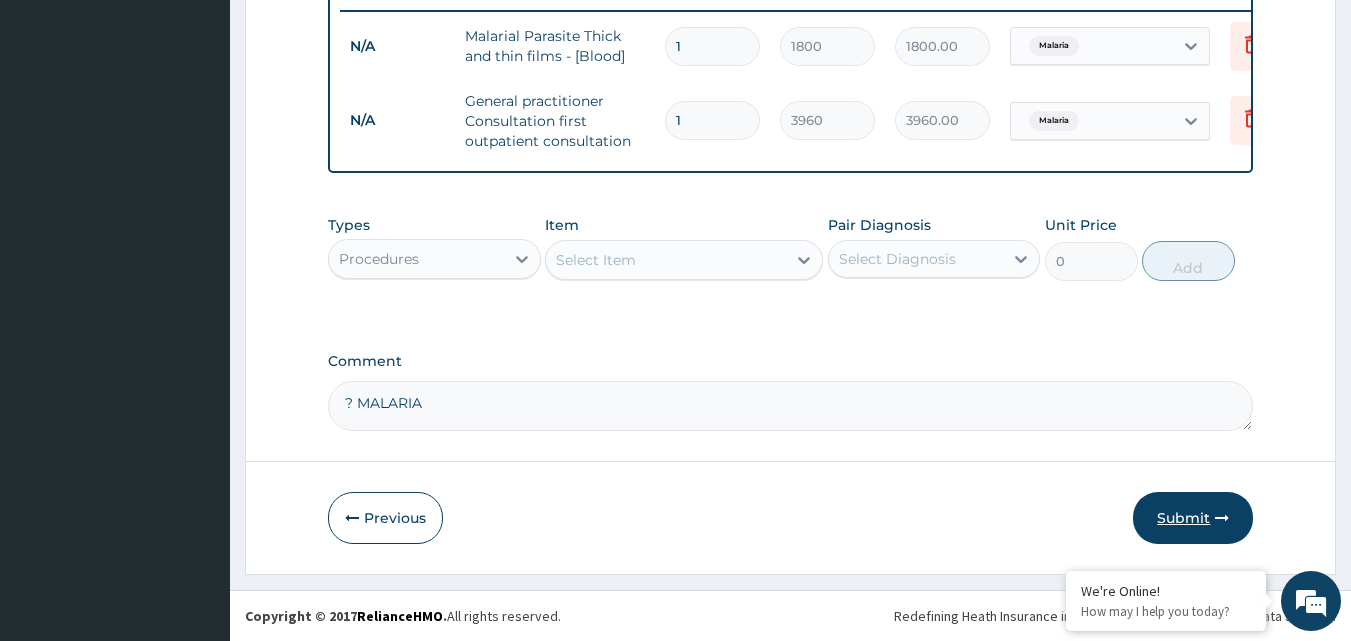click on "Submit" at bounding box center (1193, 518) 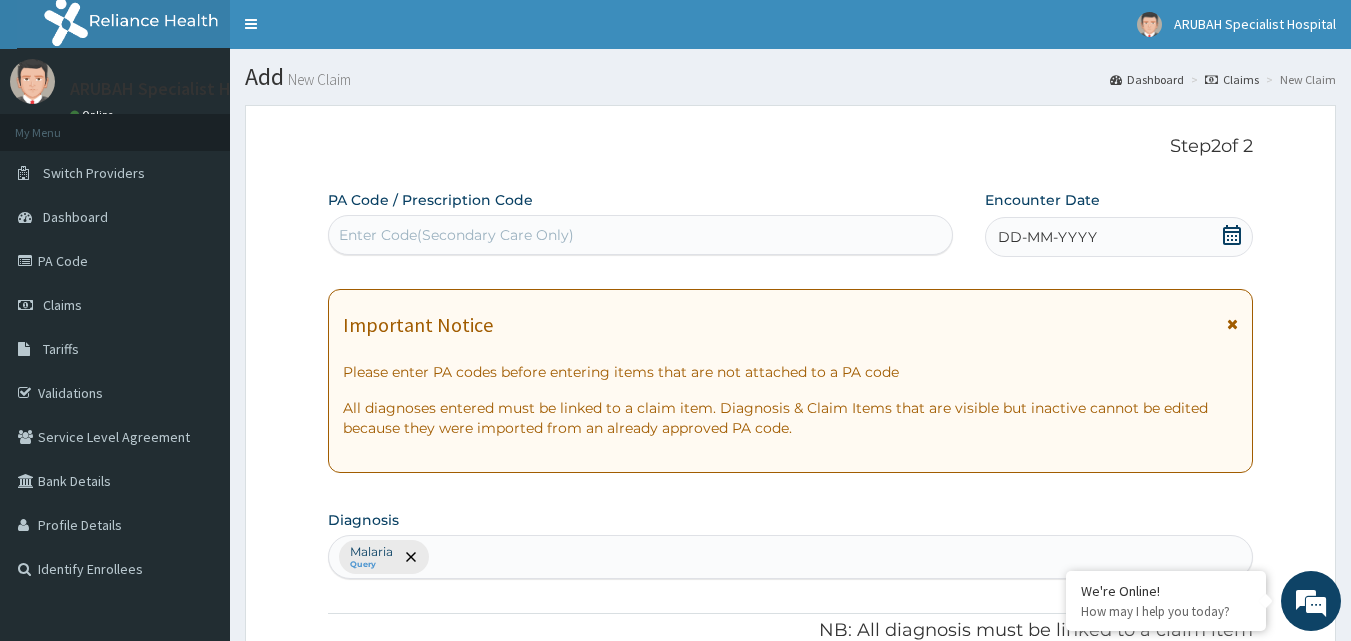 scroll, scrollTop: 0, scrollLeft: 0, axis: both 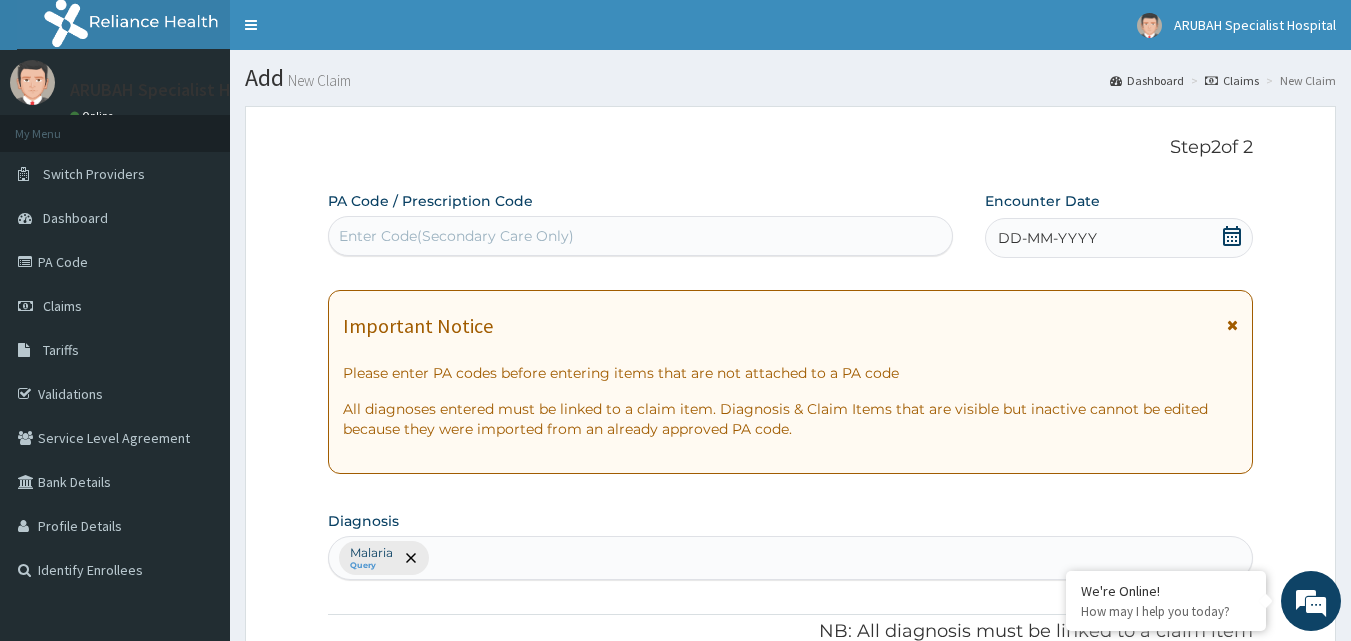 click 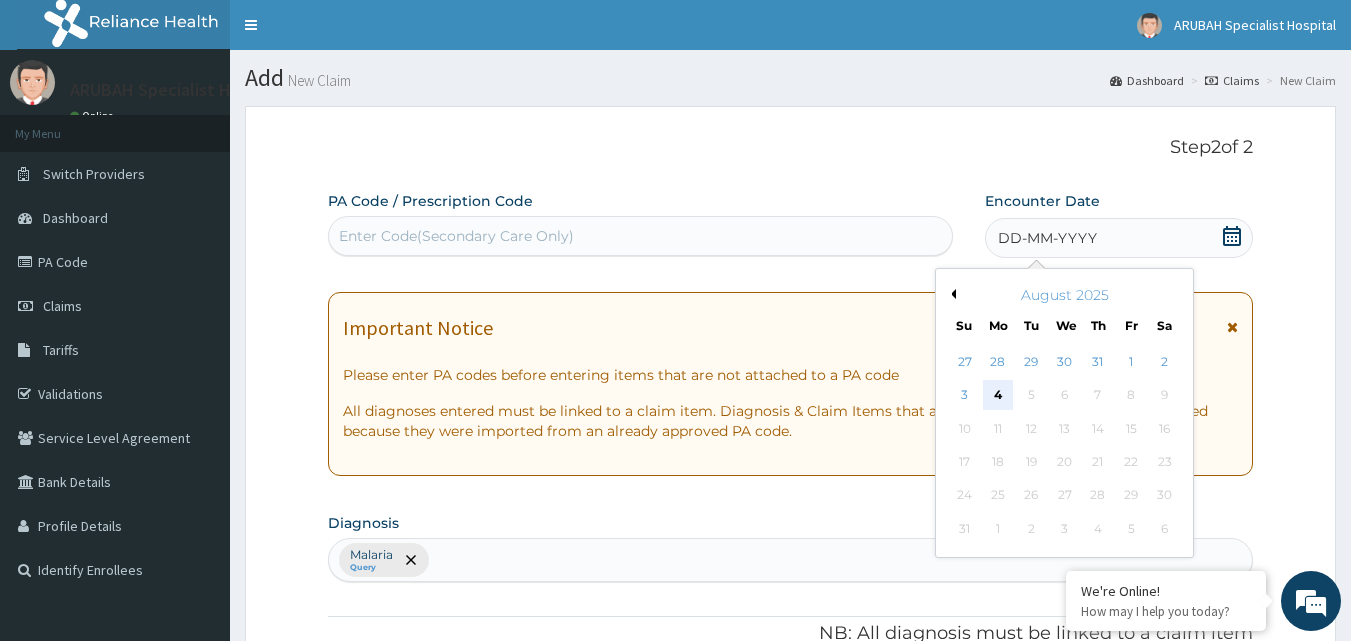 click on "4" at bounding box center (998, 396) 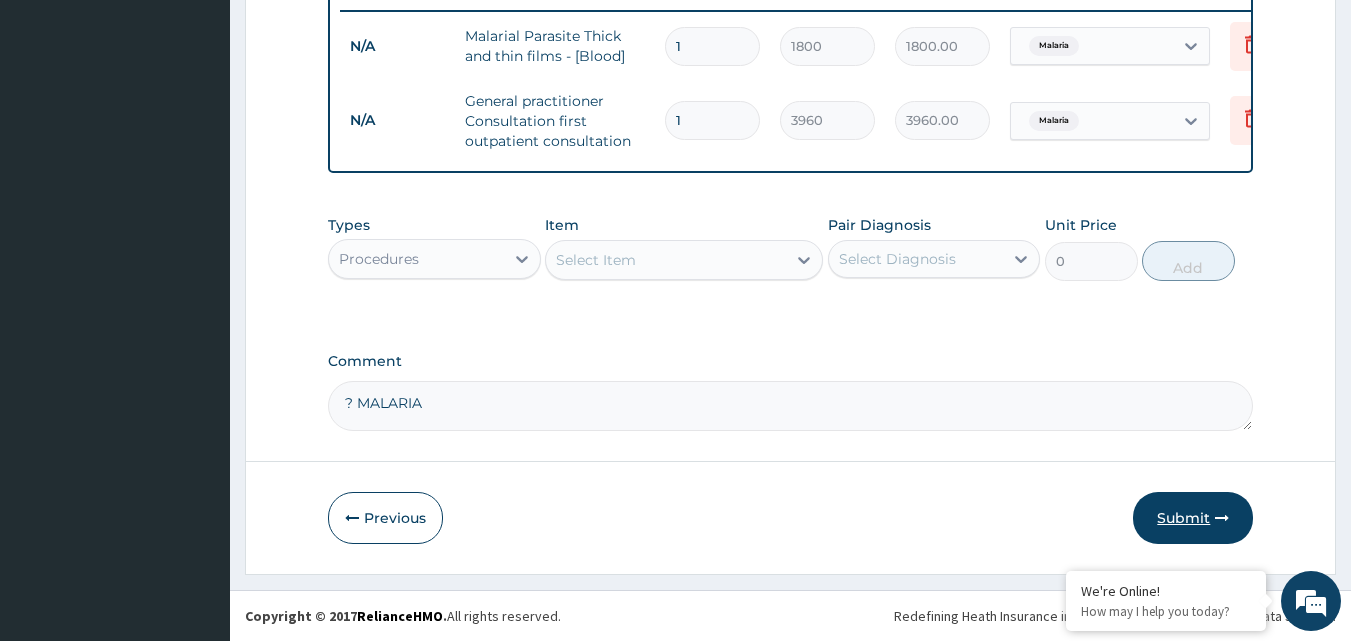 click on "Submit" at bounding box center (1193, 518) 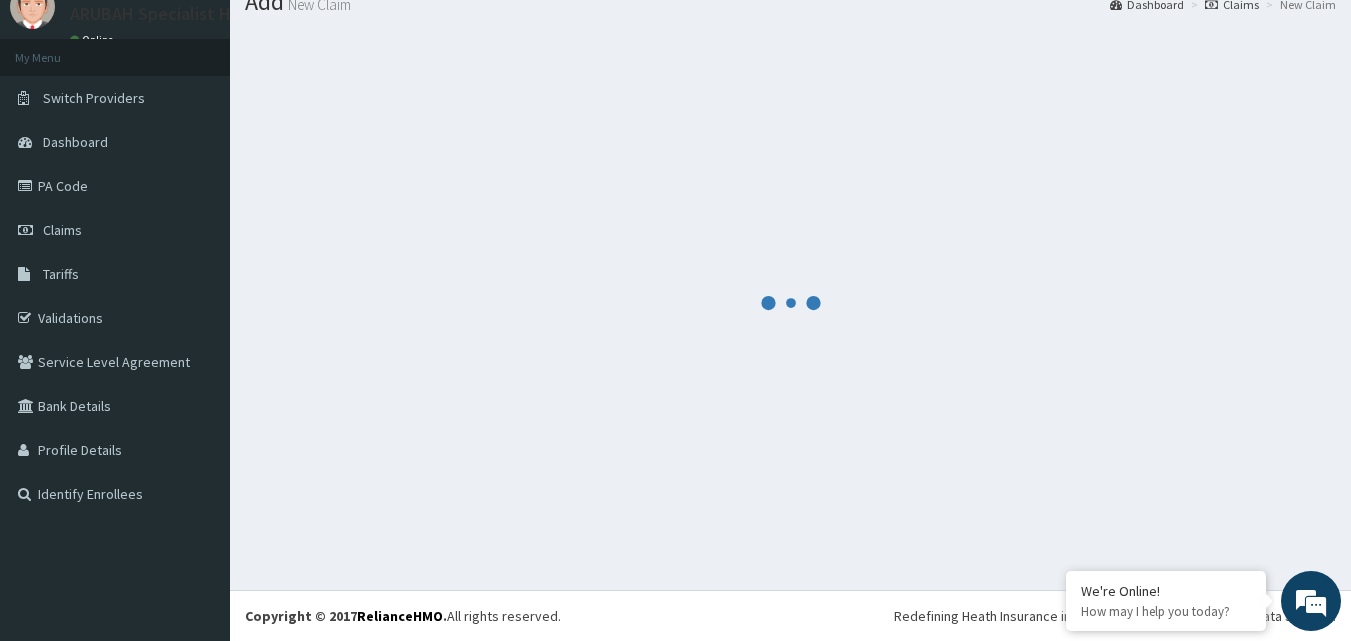 scroll, scrollTop: 76, scrollLeft: 0, axis: vertical 